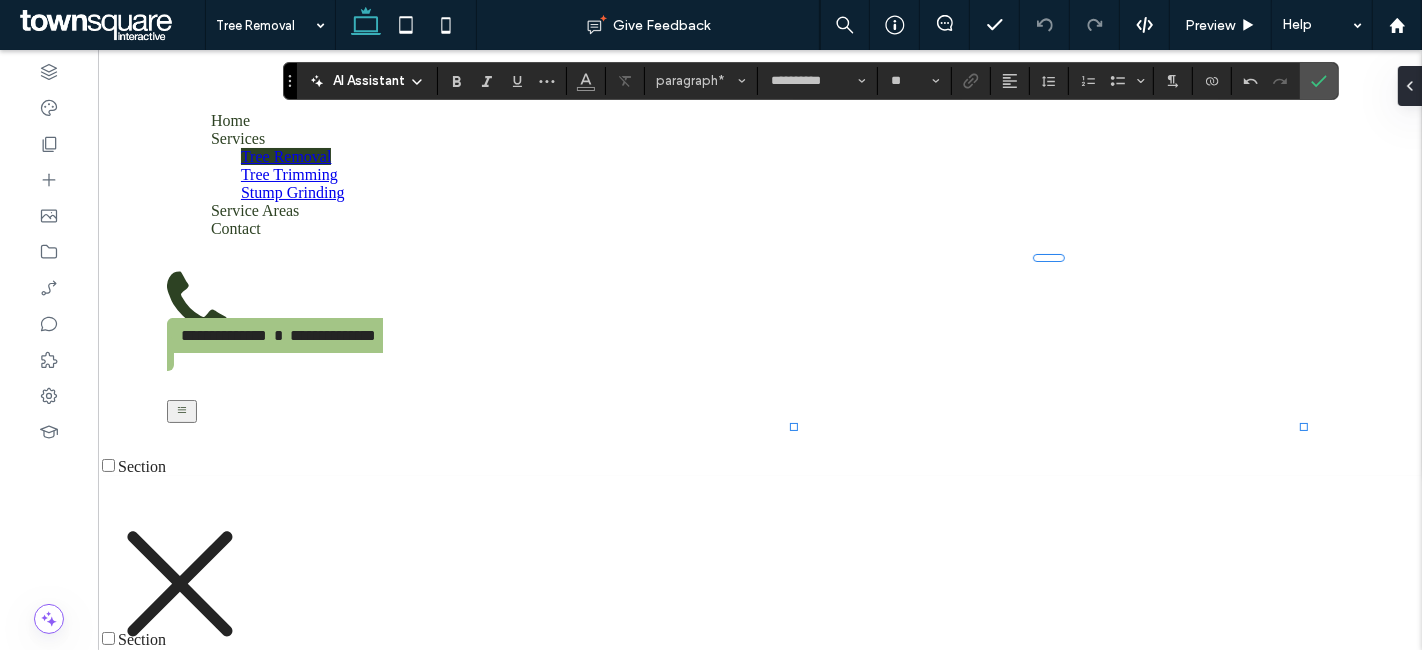 scroll, scrollTop: 1190, scrollLeft: 0, axis: vertical 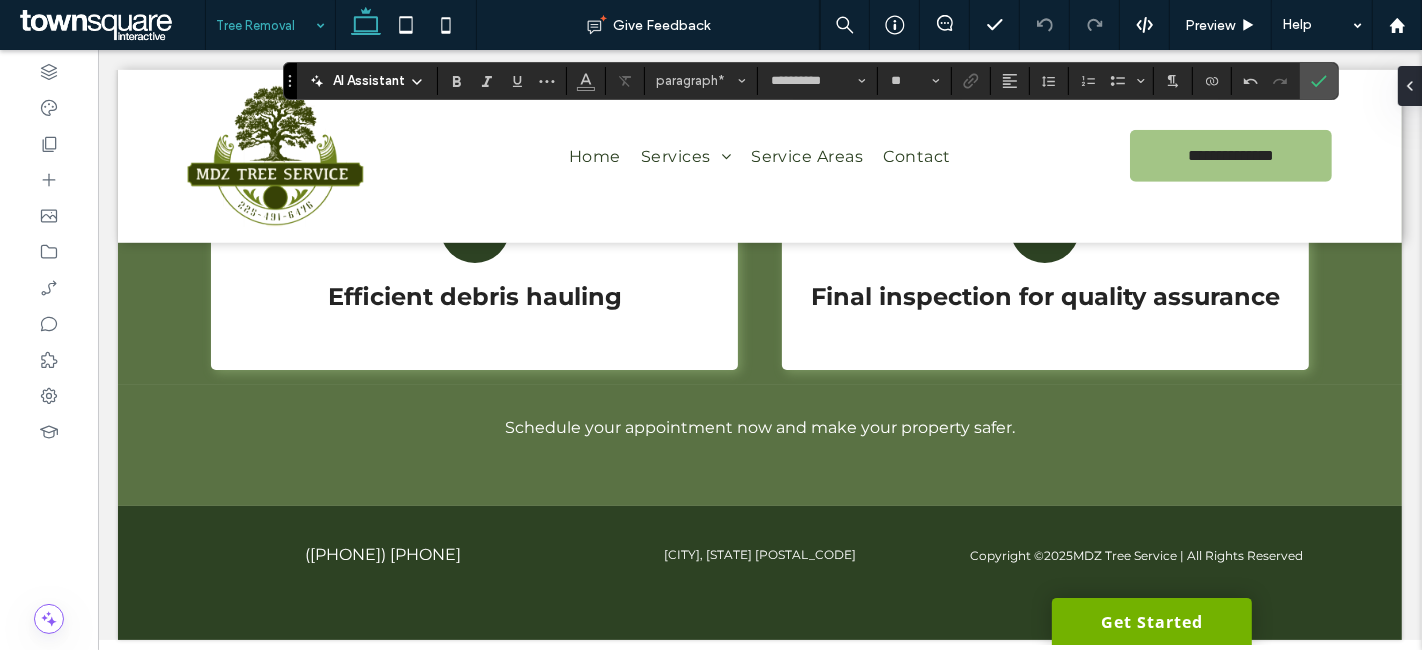 click at bounding box center (265, 25) 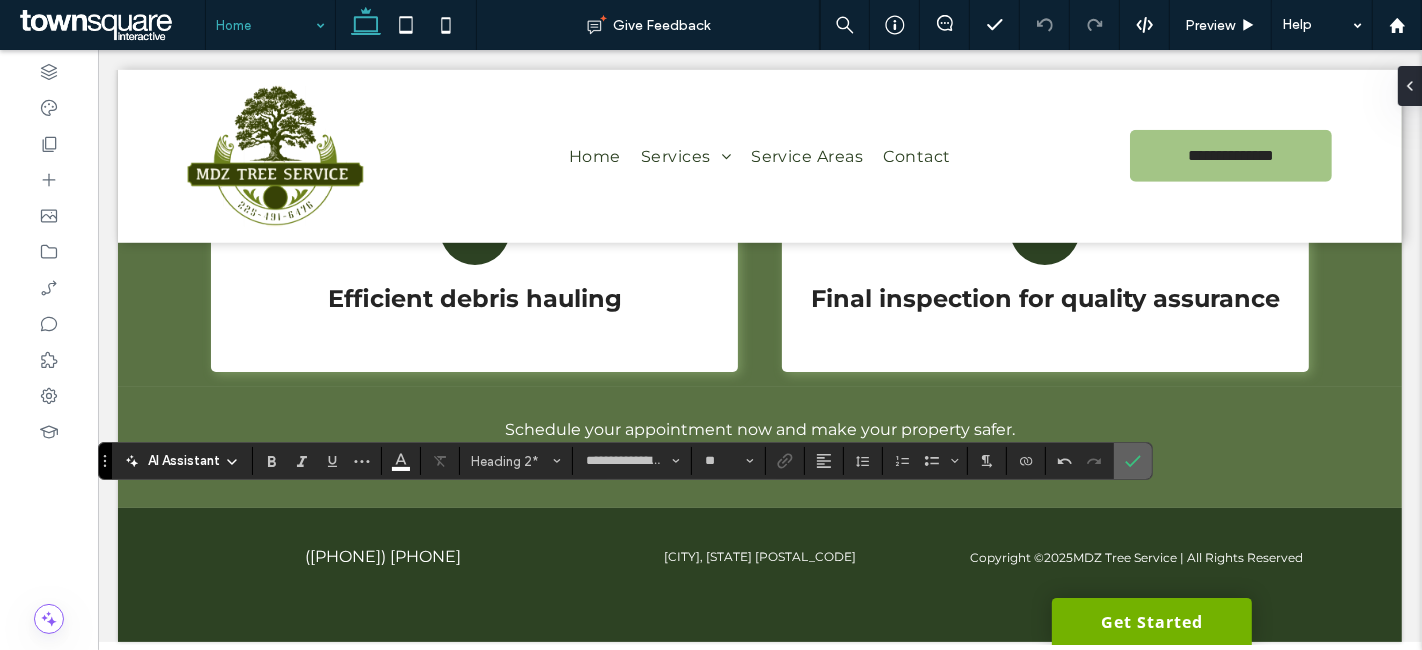 click 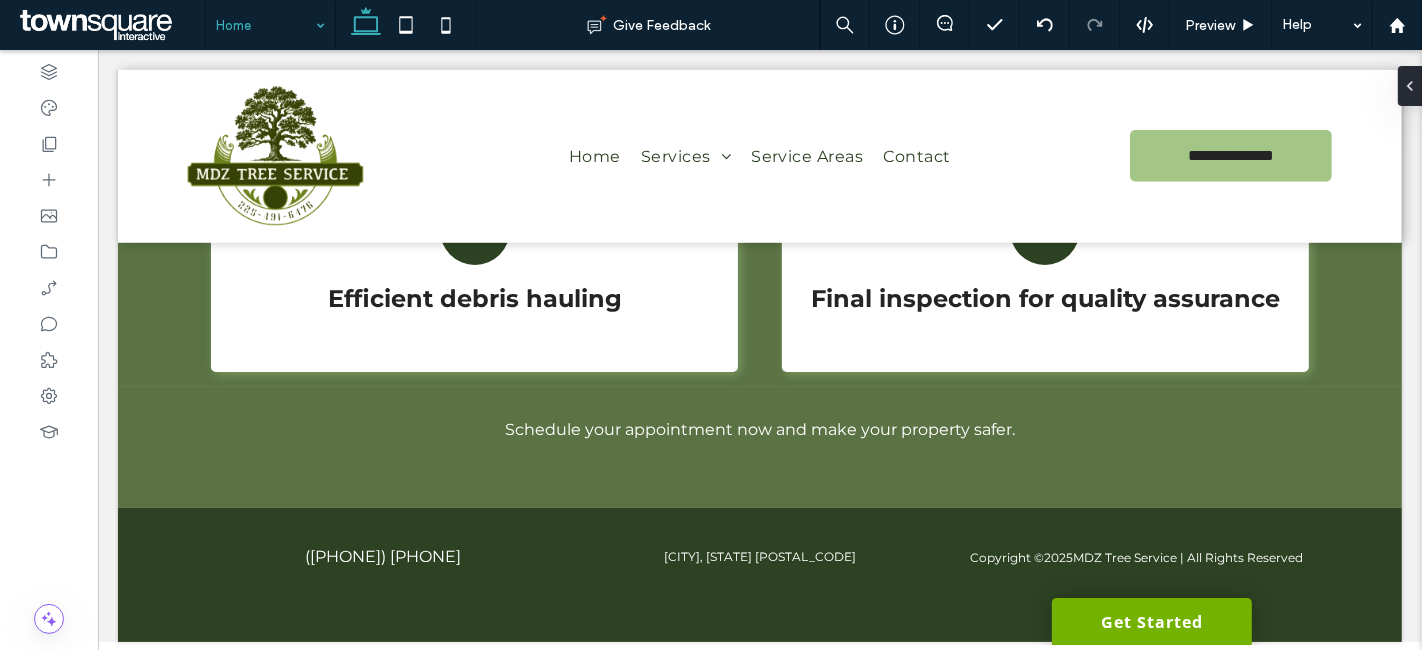 type on "**********" 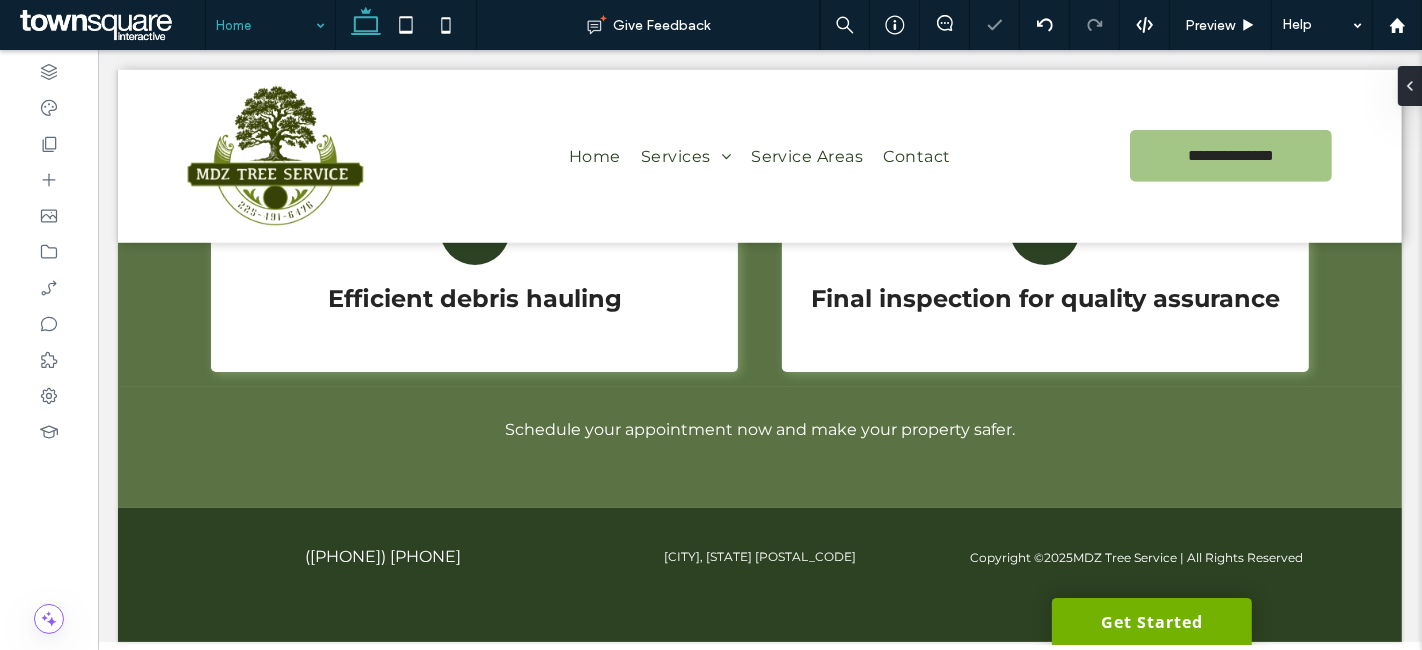 type on "**********" 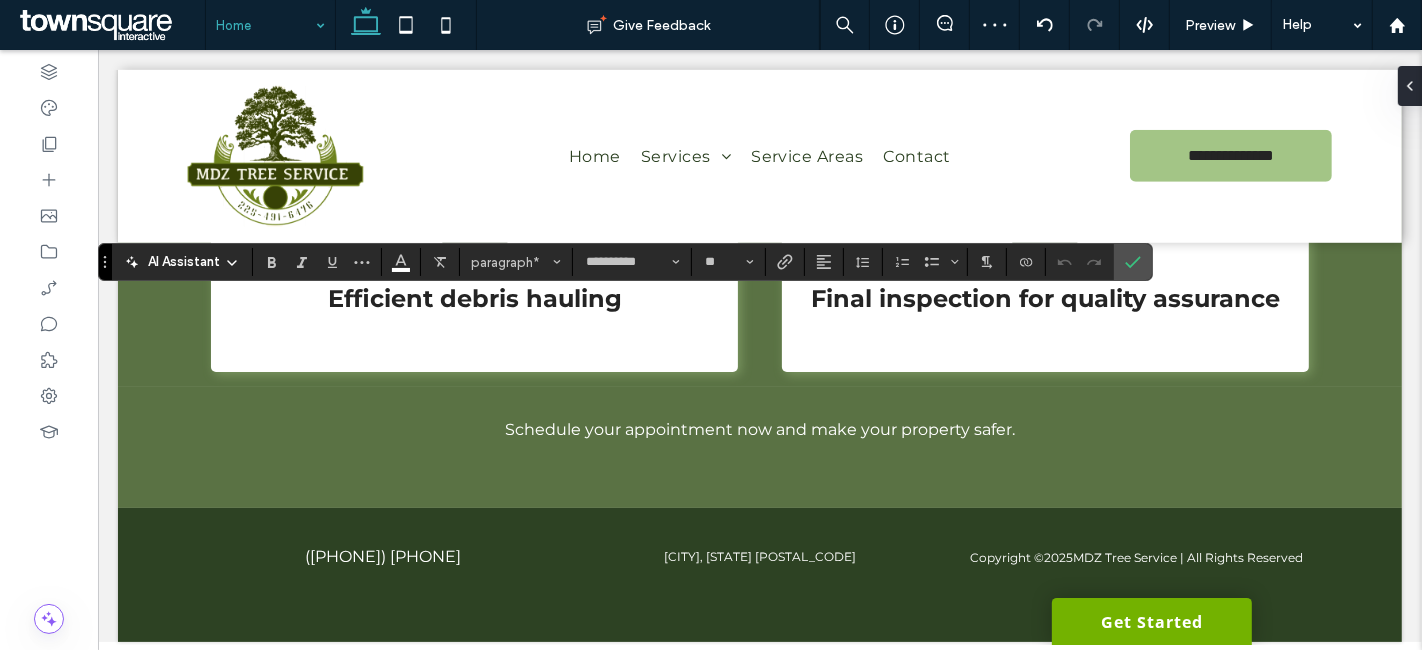 click 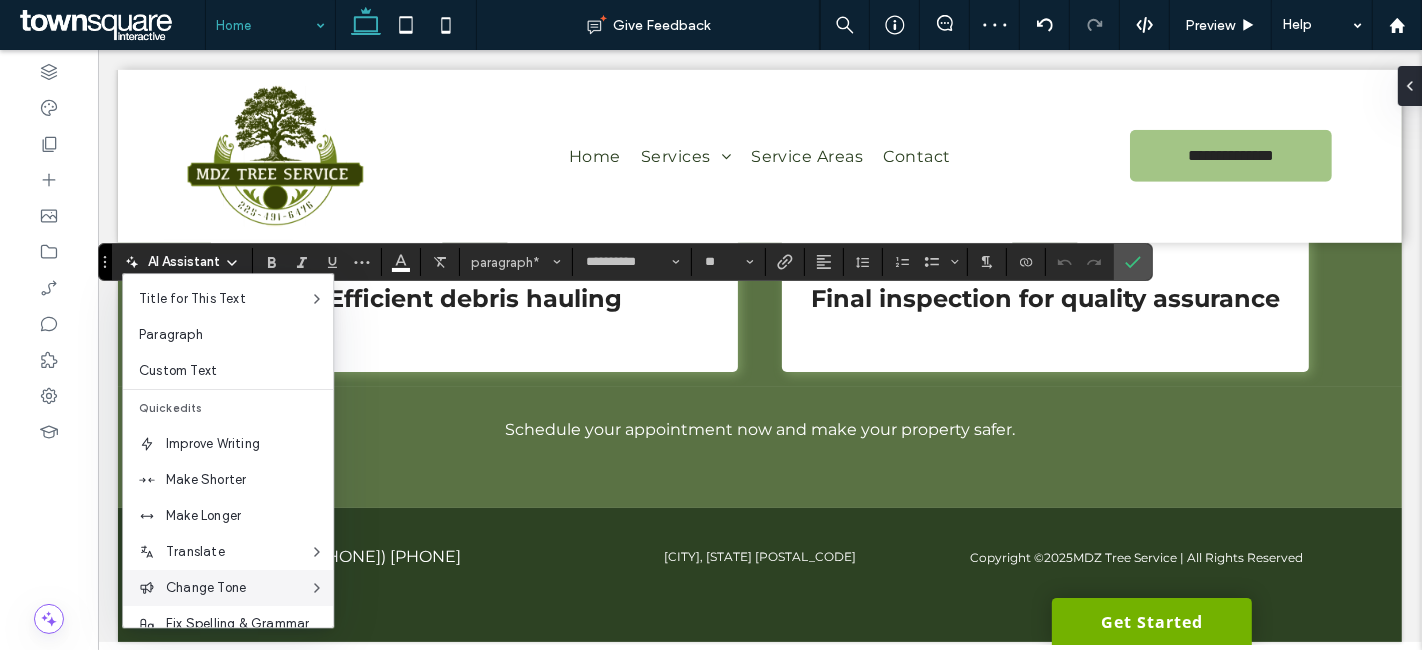 scroll, scrollTop: 131, scrollLeft: 0, axis: vertical 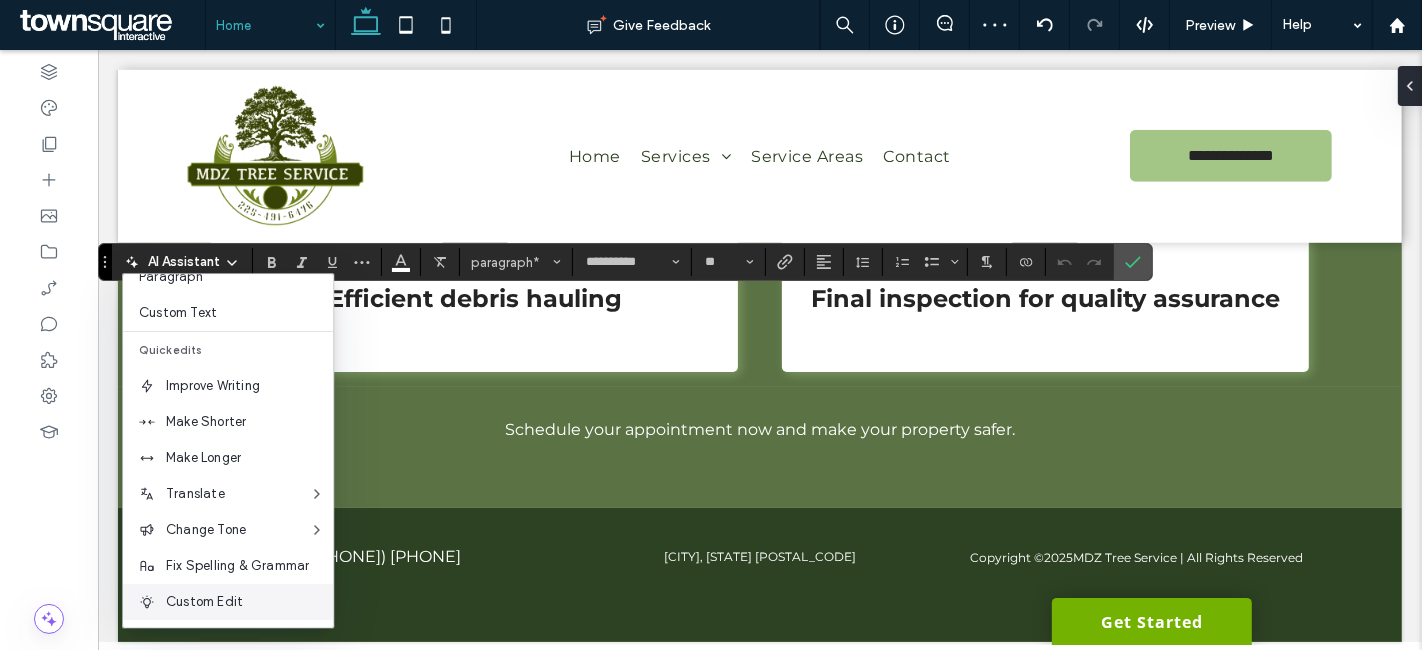 click on "Custom Edit" at bounding box center [249, 602] 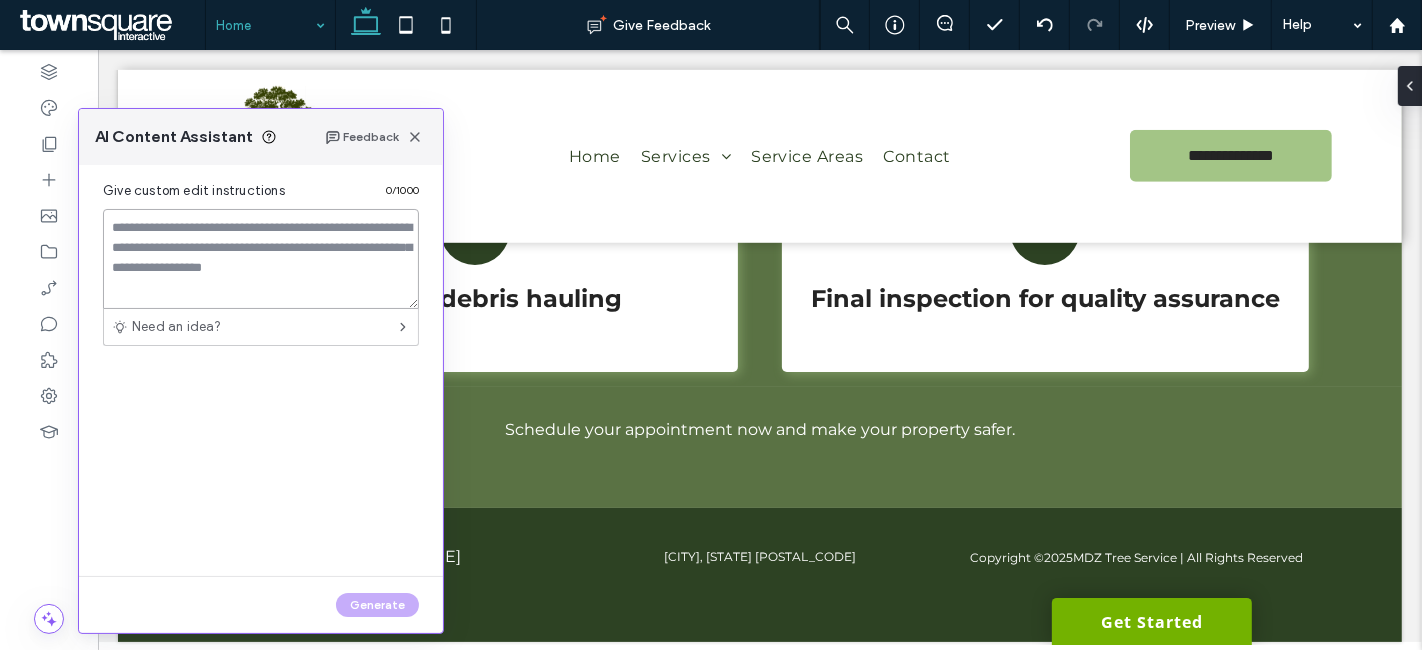 click at bounding box center [261, 259] 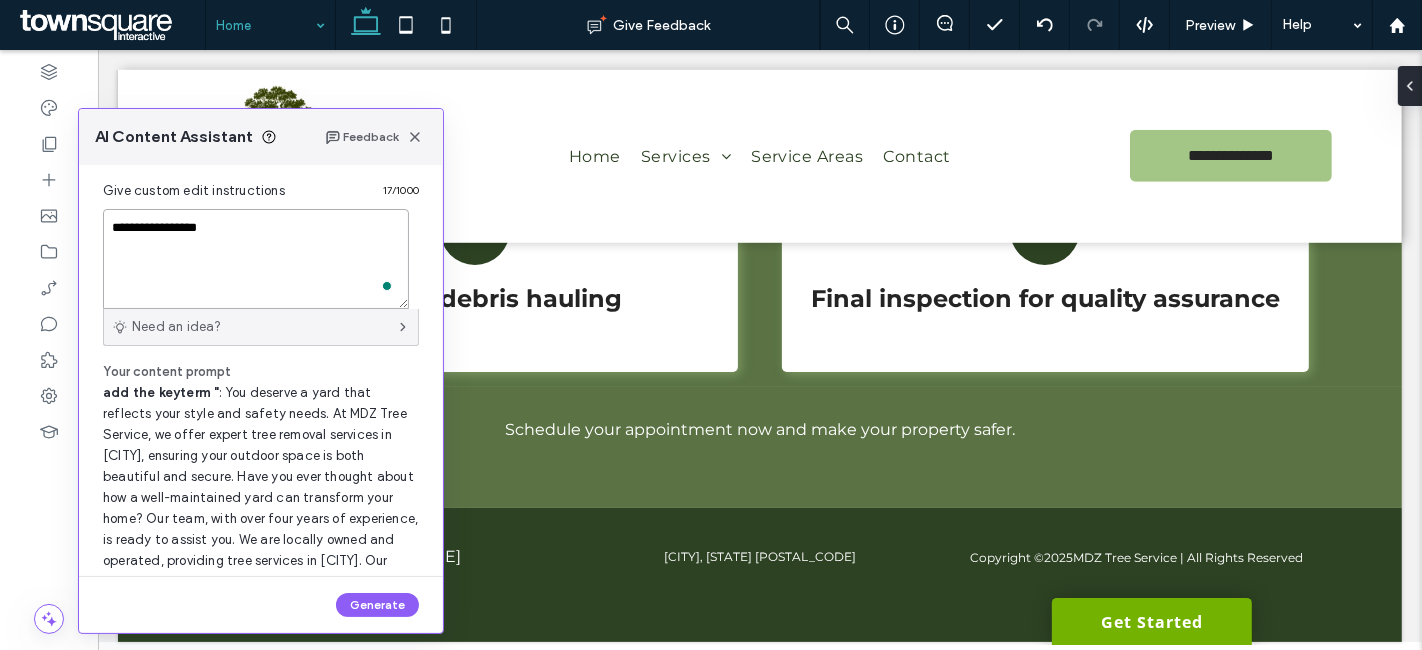 paste on "**********" 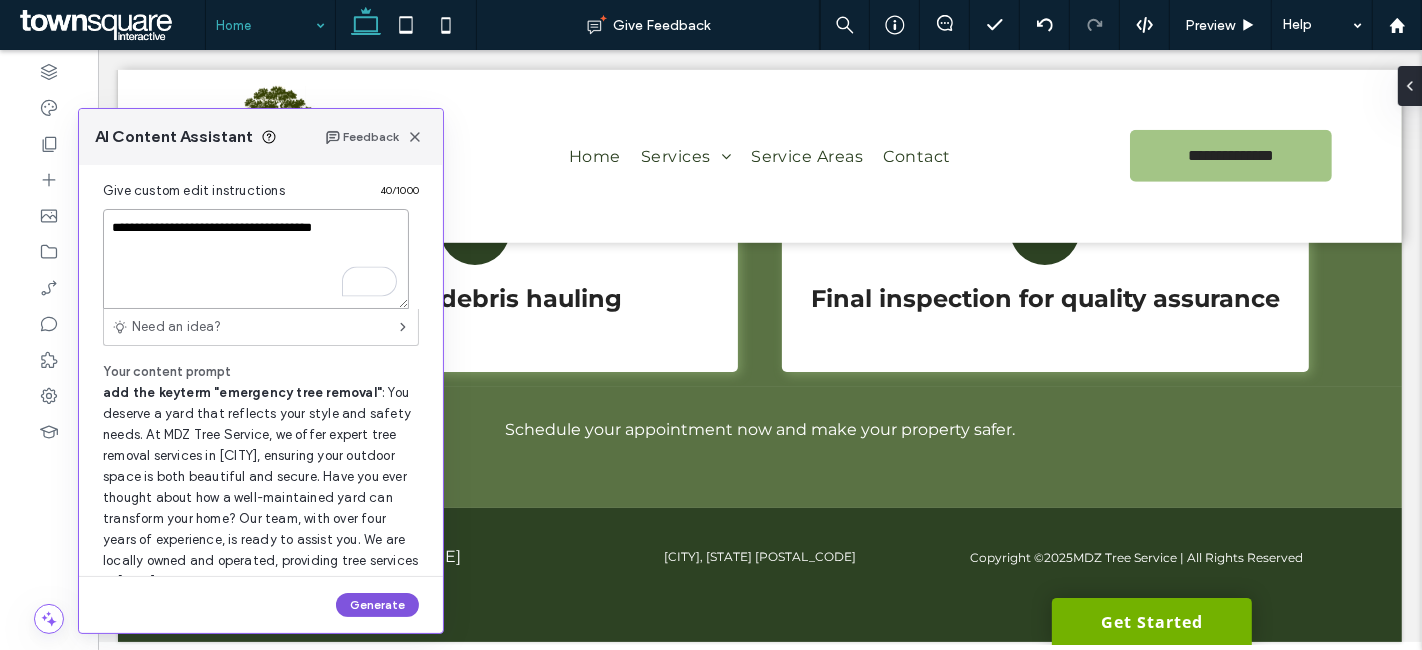 type on "**********" 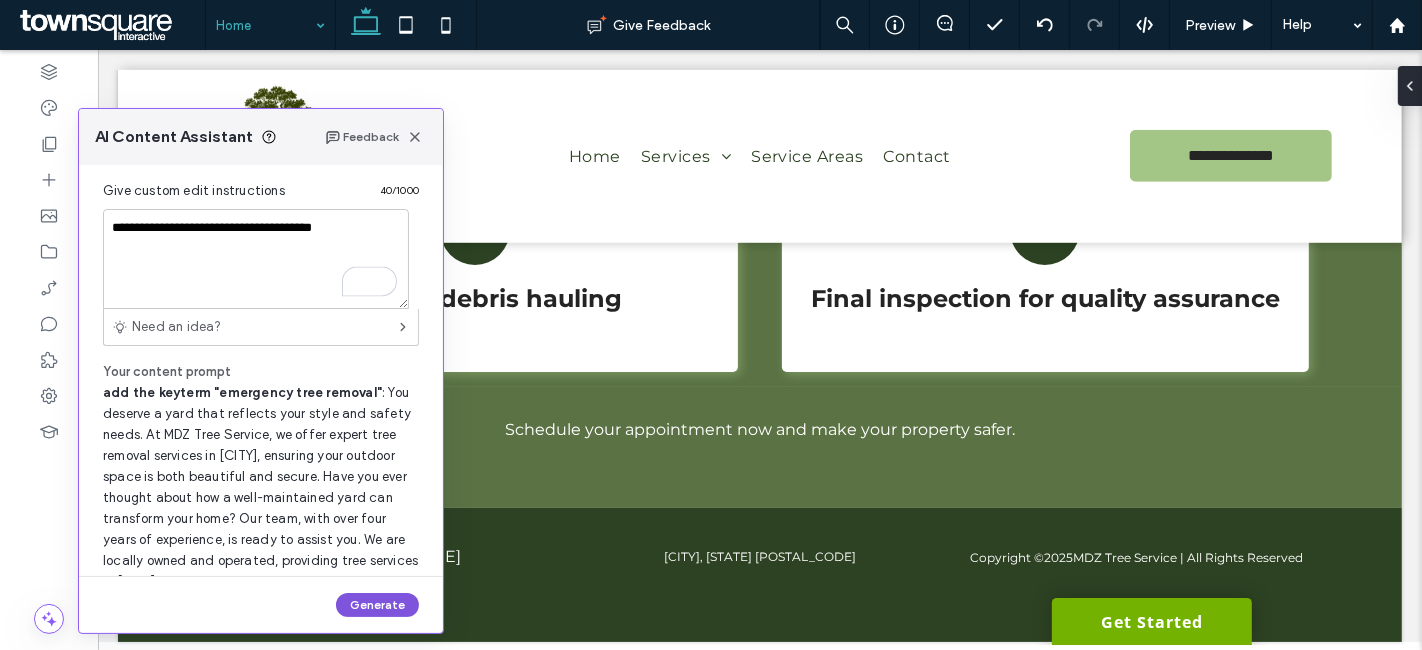 click on "Generate" at bounding box center (377, 605) 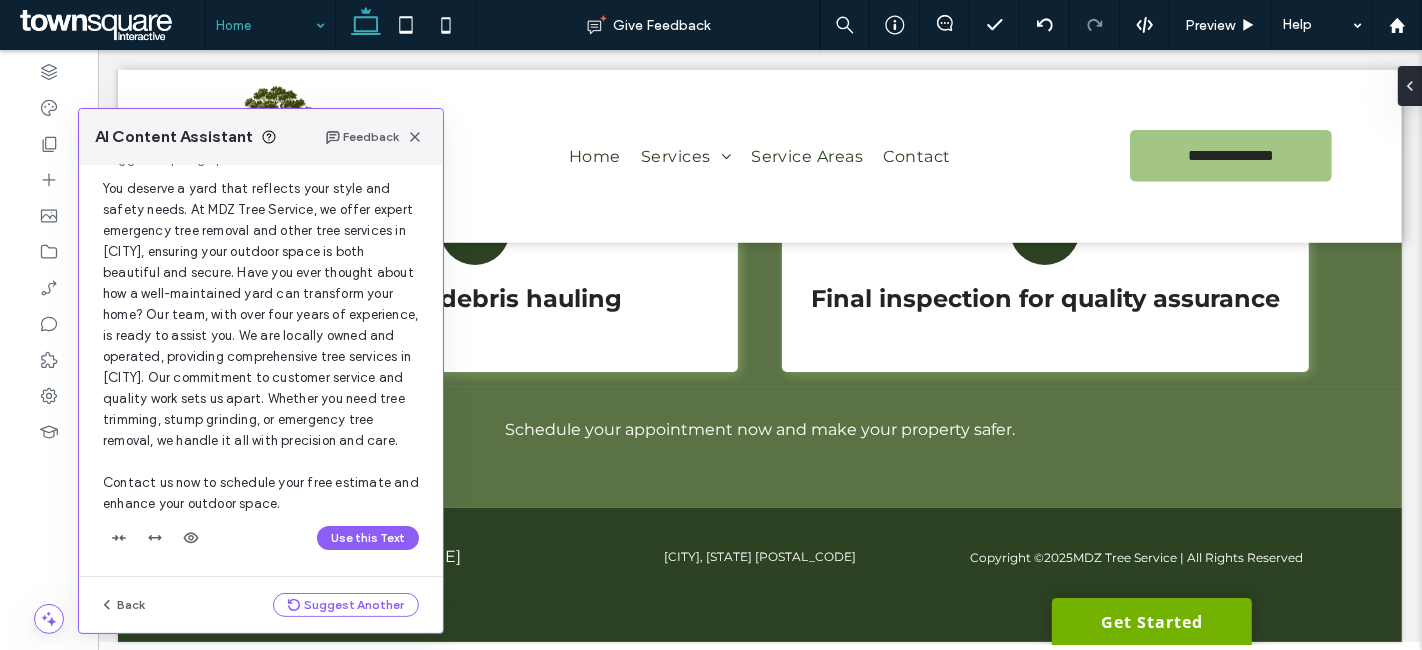 scroll, scrollTop: 102, scrollLeft: 0, axis: vertical 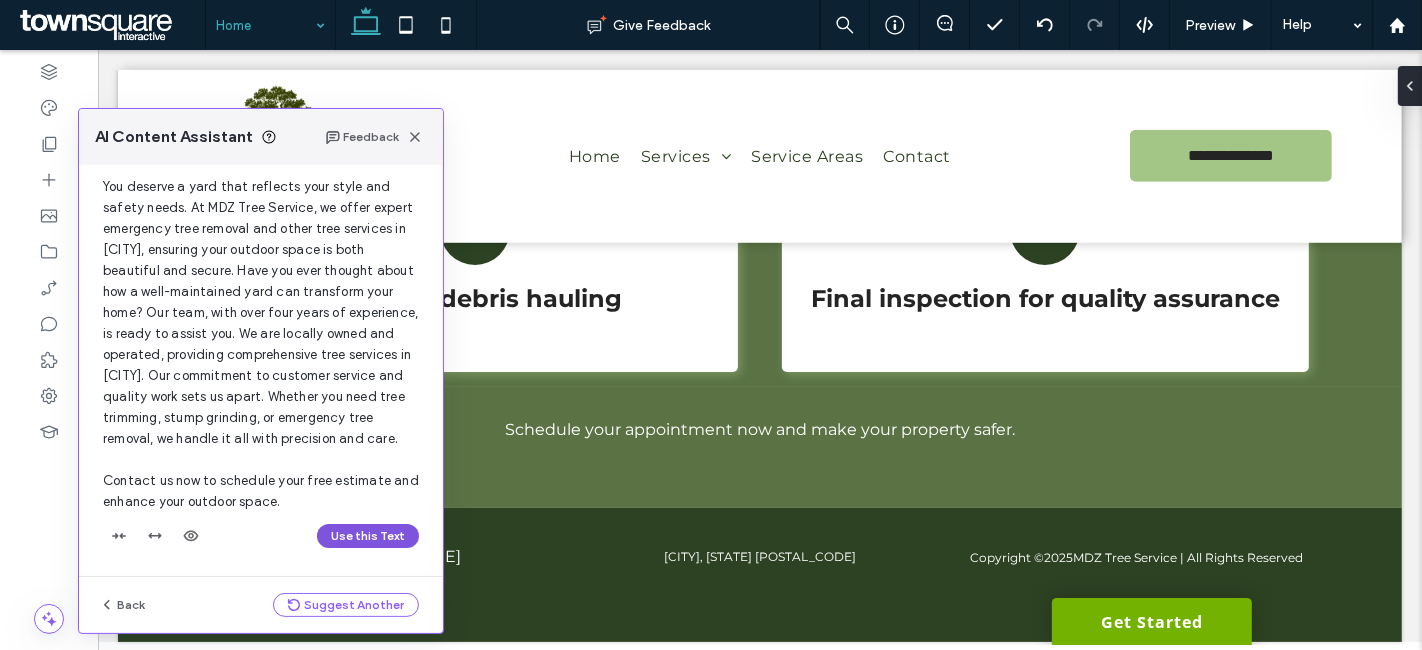 click on "Use this Text" at bounding box center [368, 536] 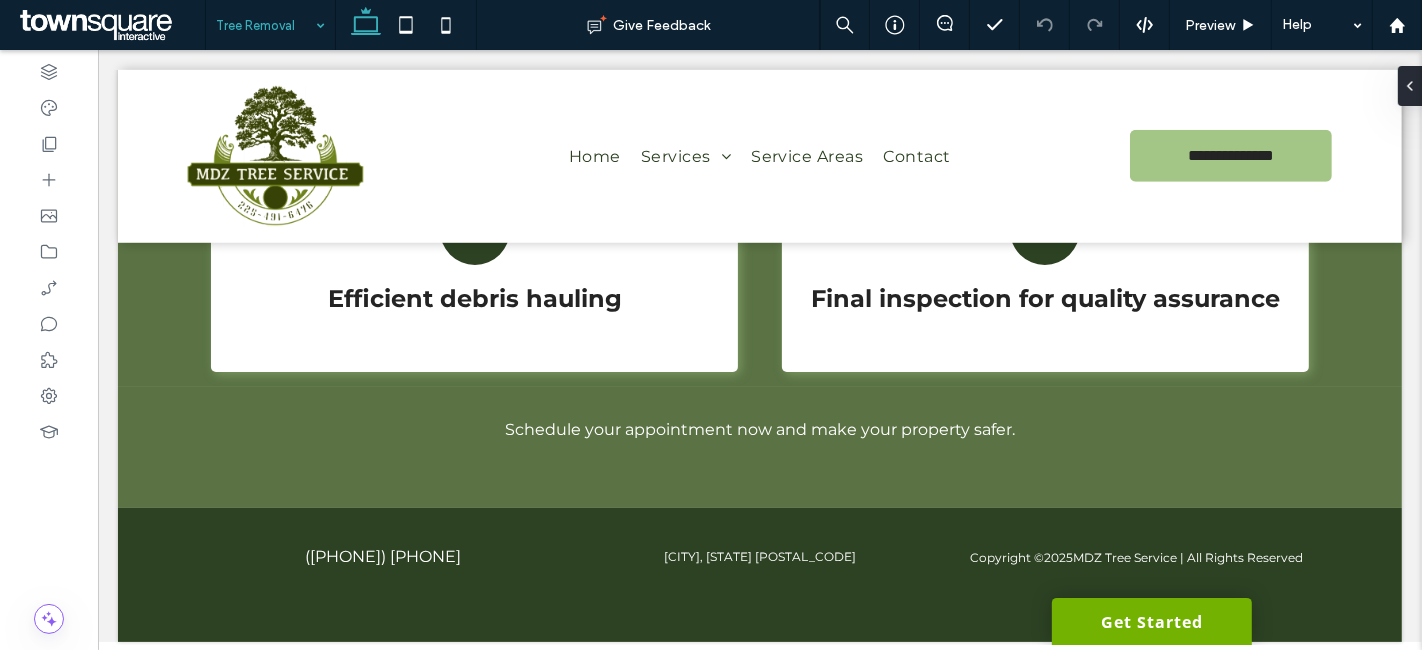 click at bounding box center [265, 25] 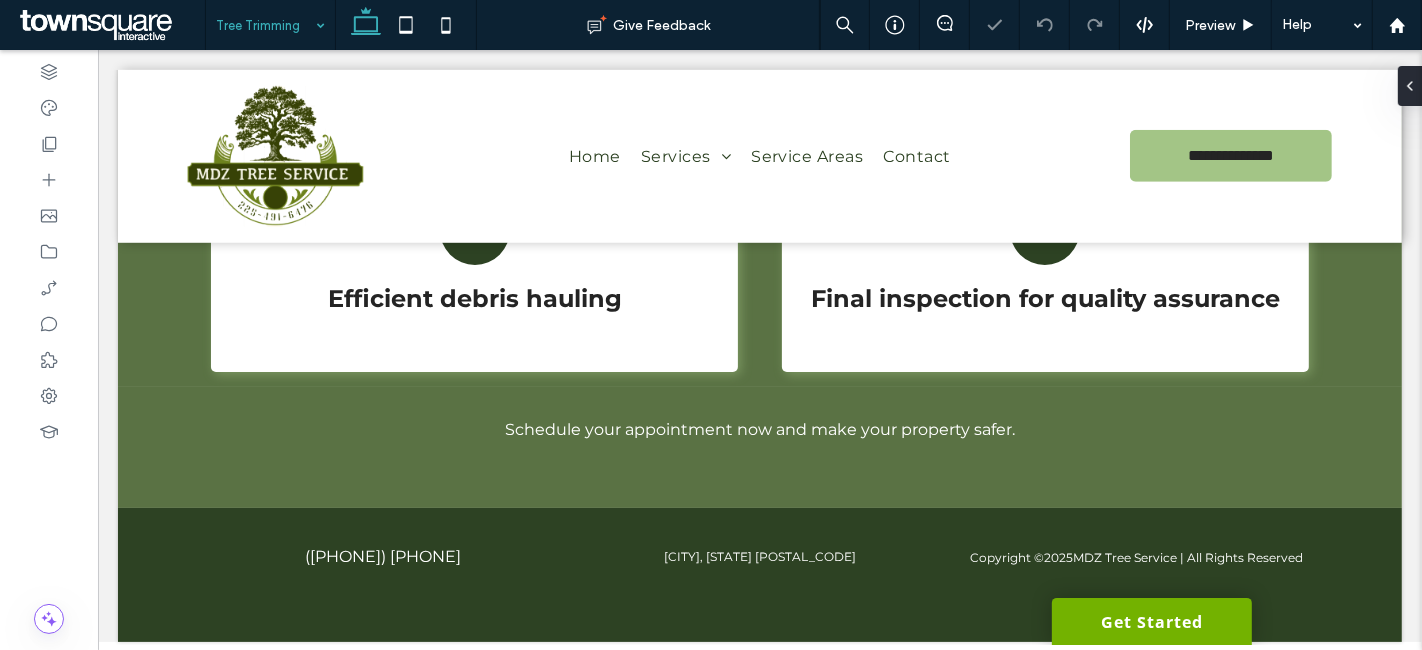 click at bounding box center (265, 25) 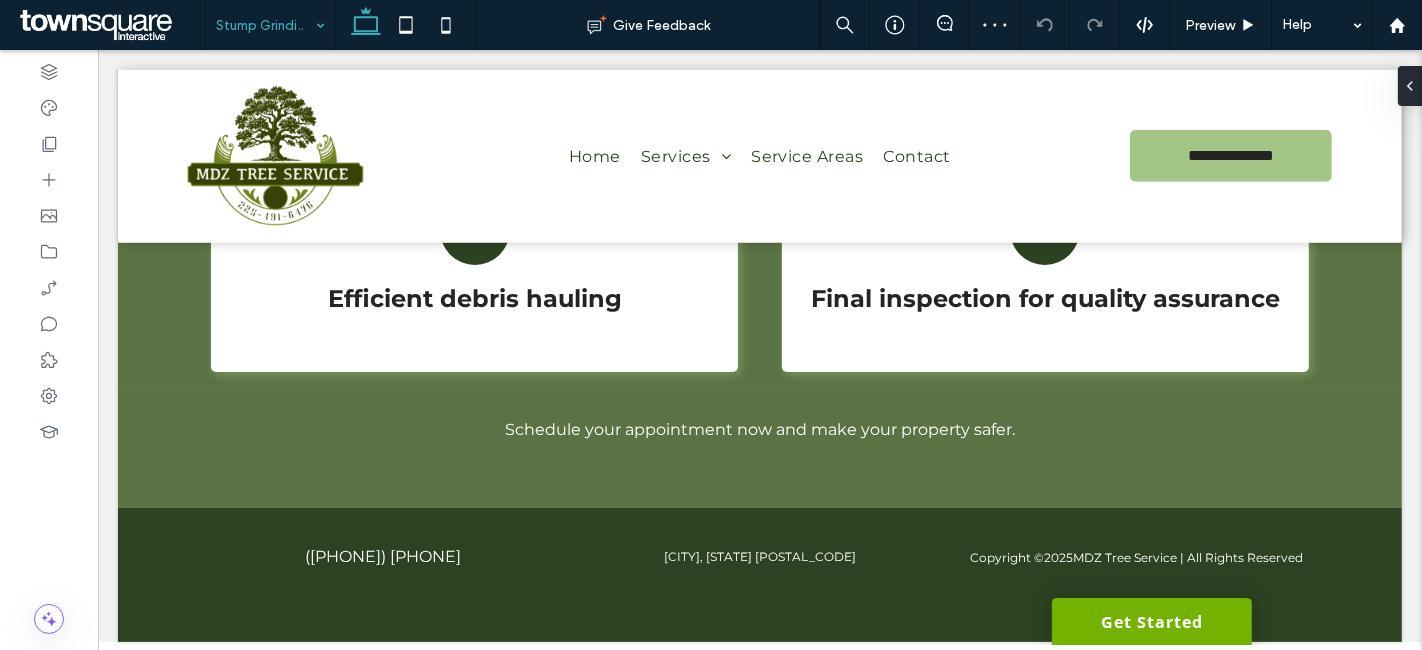 click at bounding box center (265, 25) 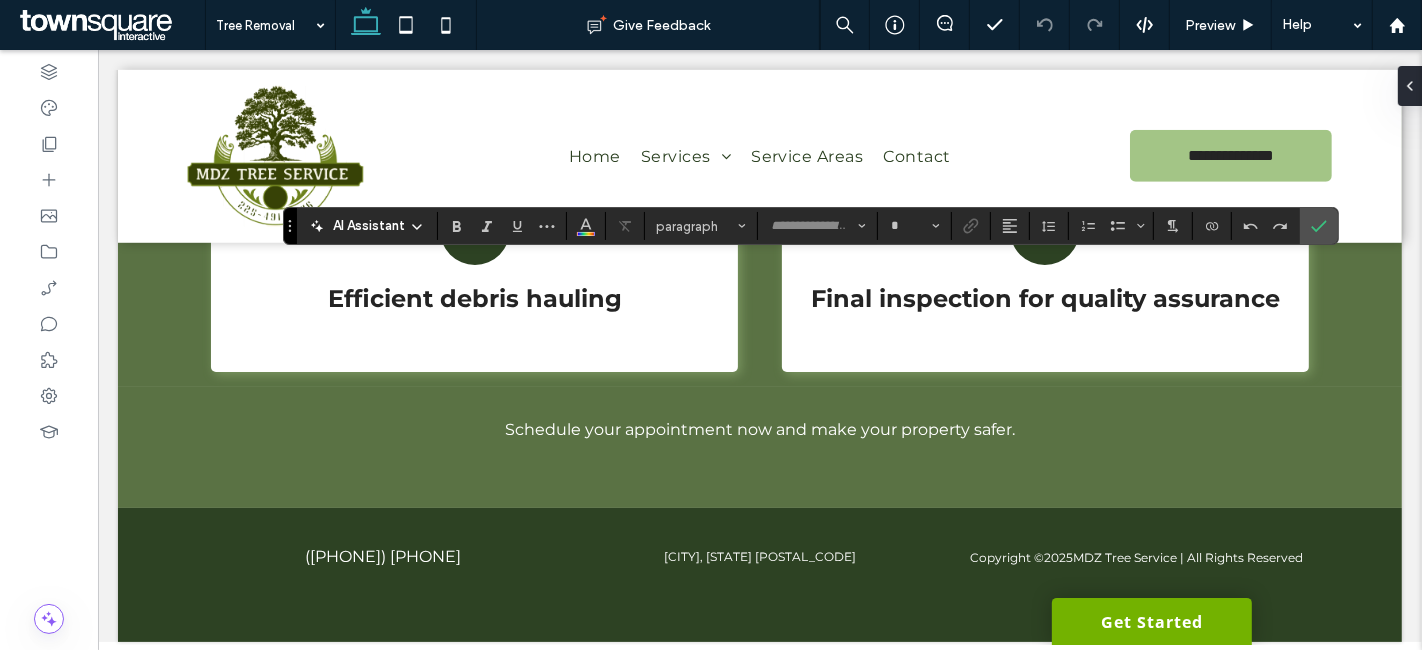 type on "**********" 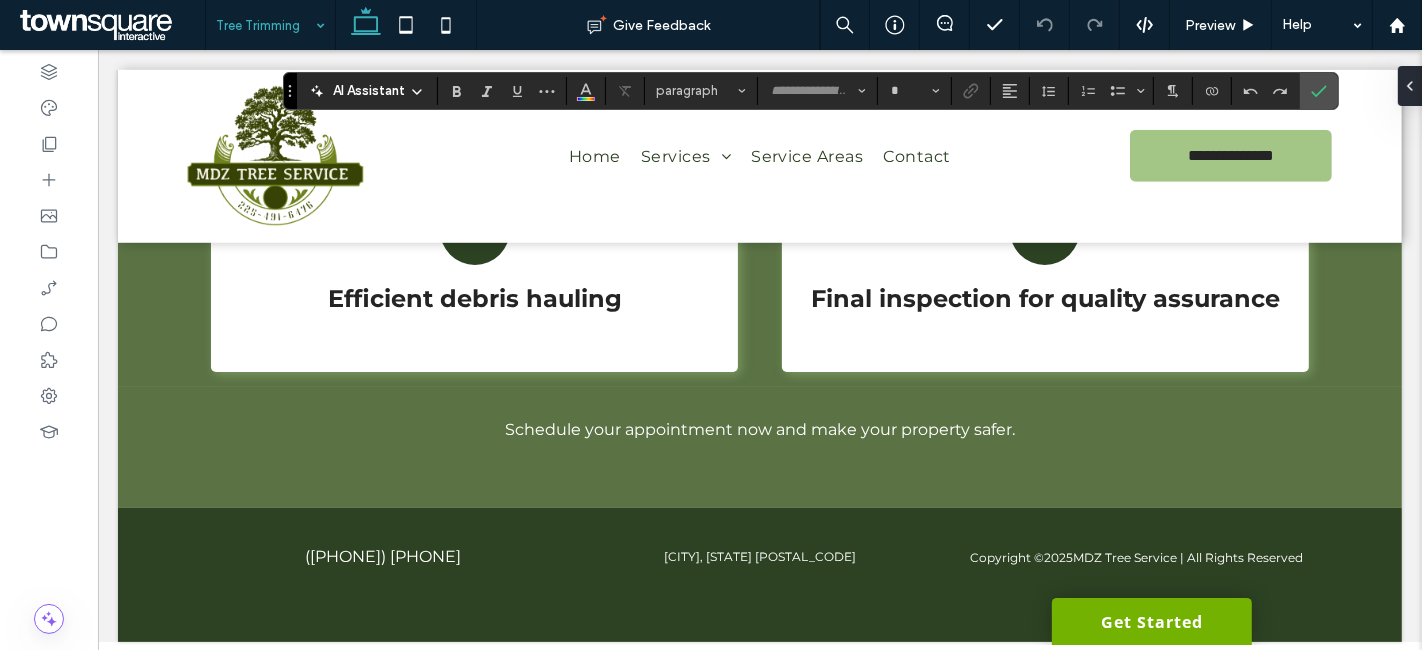 type on "**********" 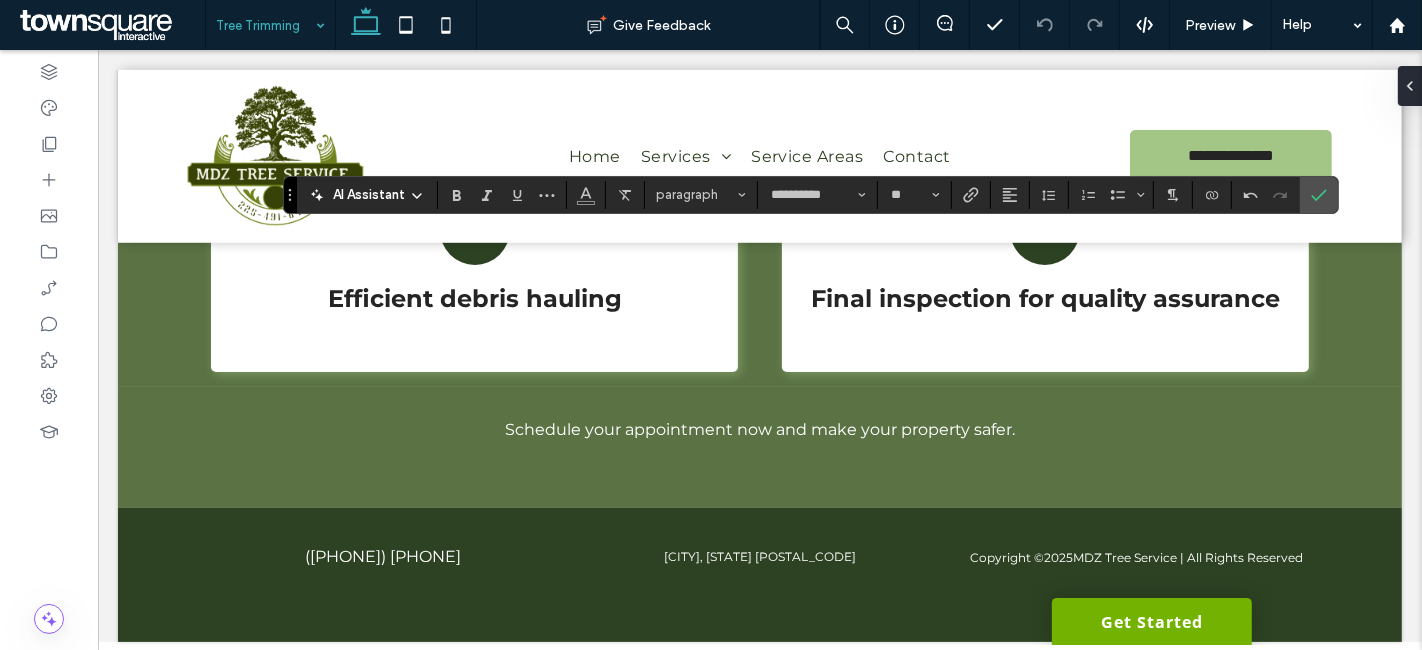 click 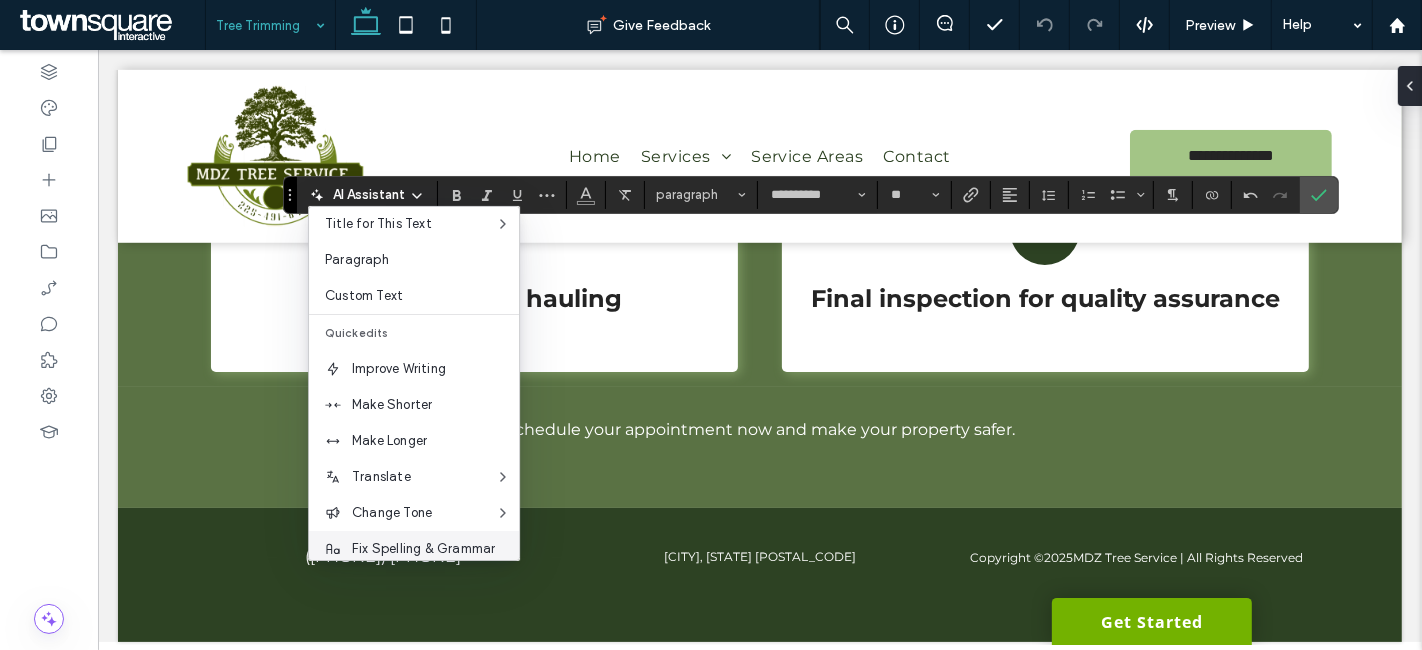 scroll, scrollTop: 131, scrollLeft: 0, axis: vertical 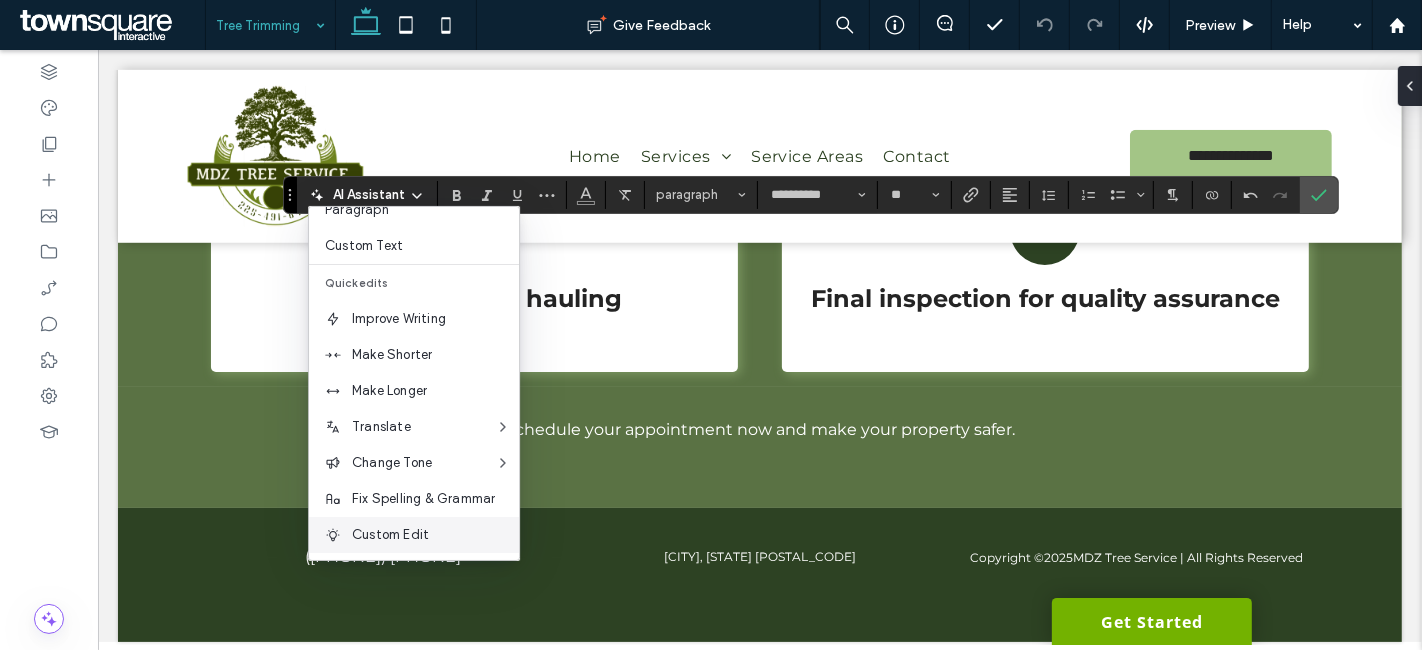click on "Custom Edit" at bounding box center [435, 535] 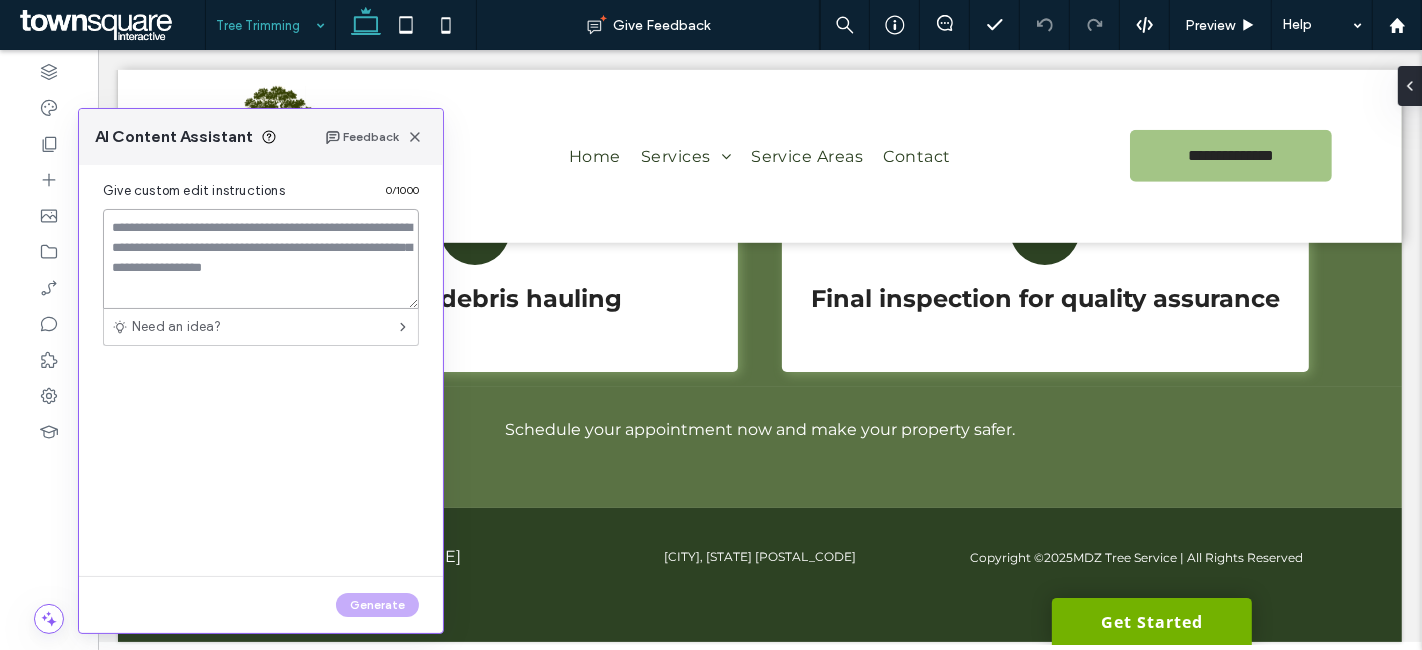 click at bounding box center (261, 259) 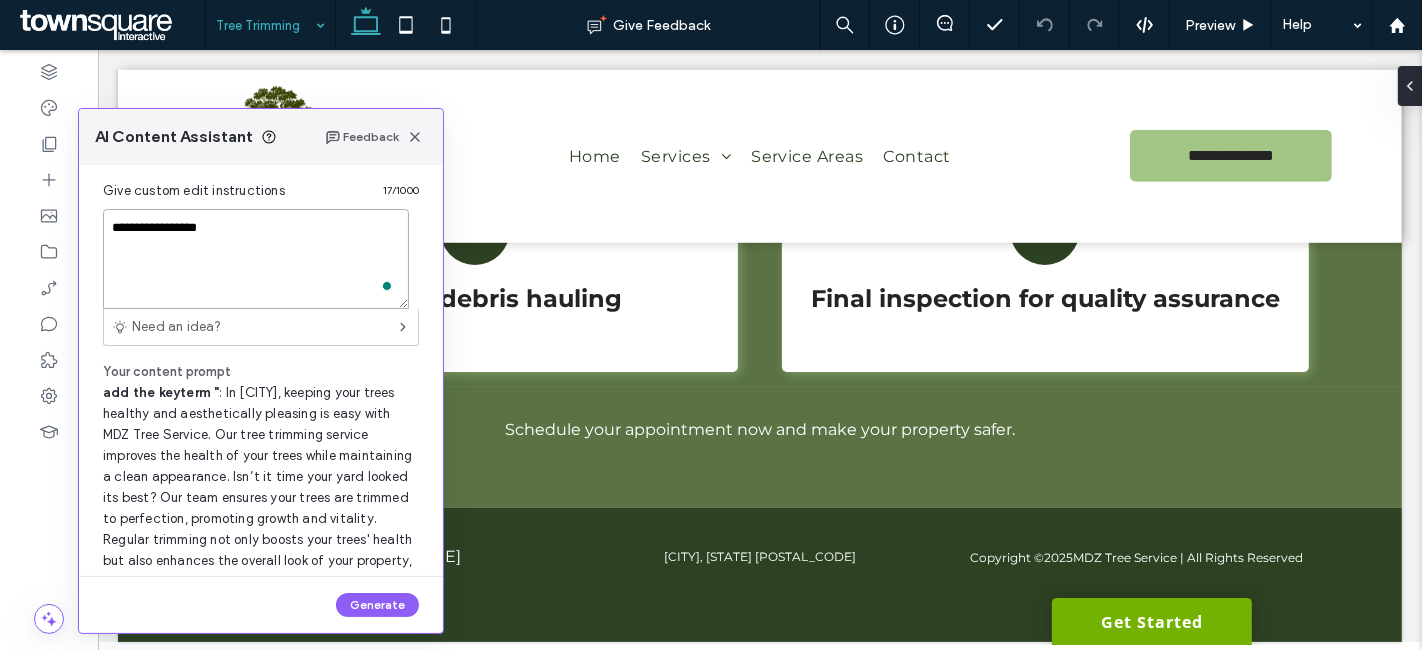 paste on "**********" 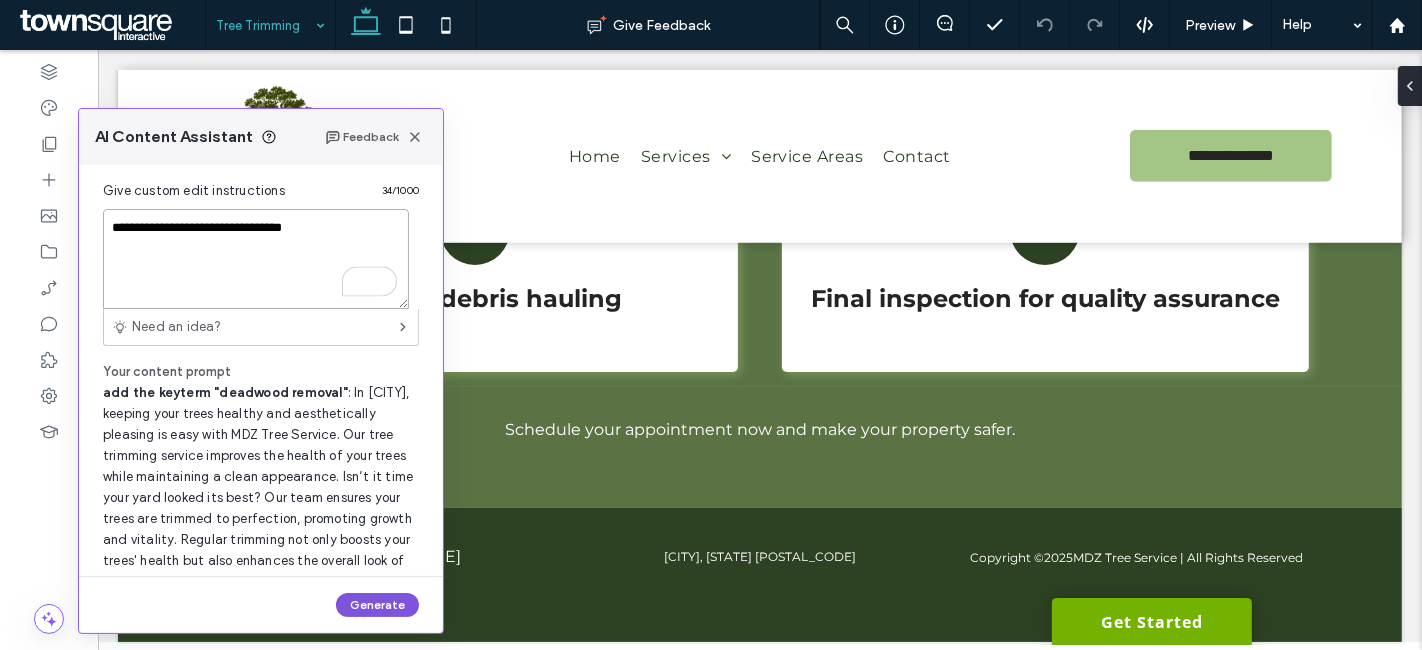 type on "**********" 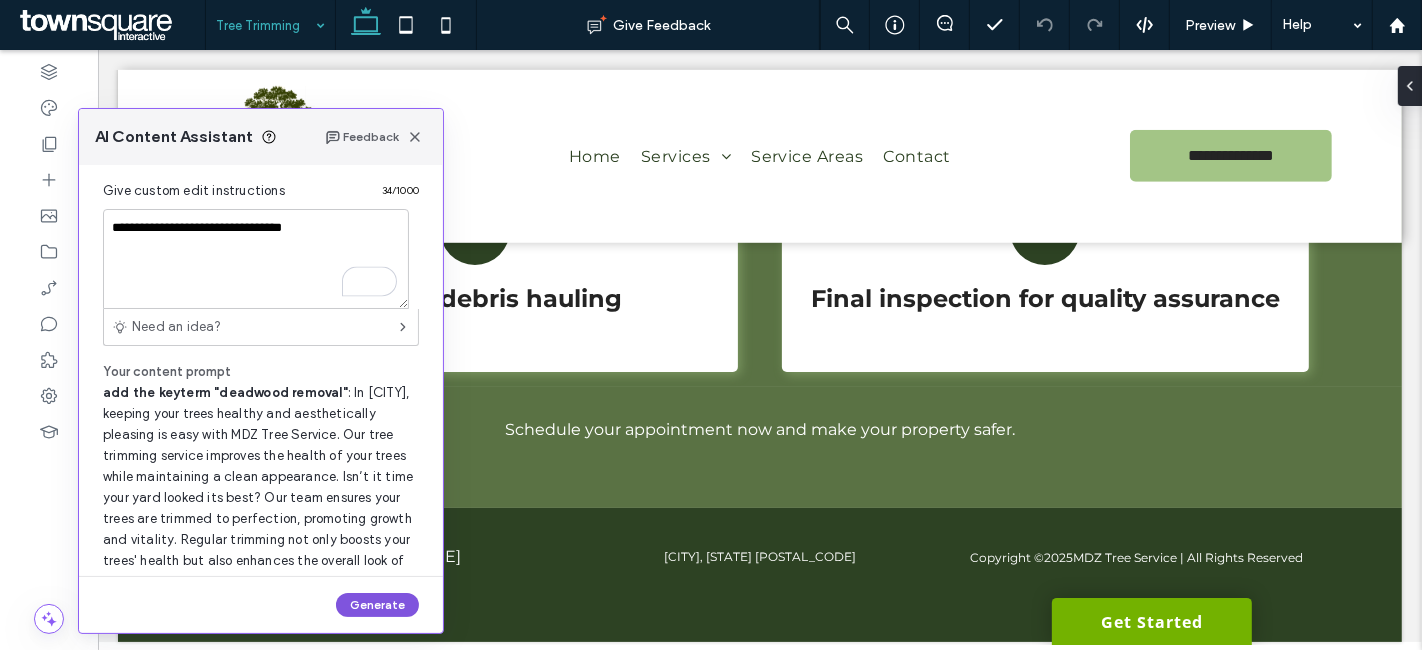 click on "Generate" at bounding box center (377, 605) 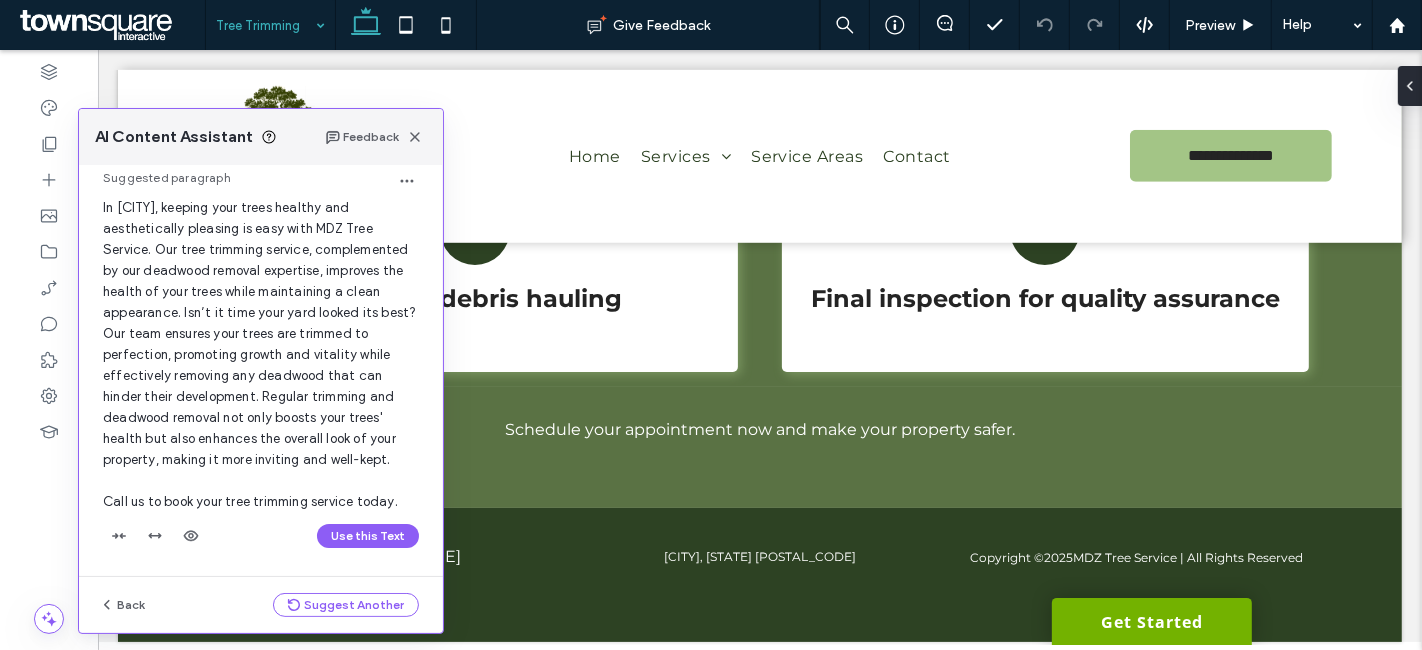scroll, scrollTop: 81, scrollLeft: 0, axis: vertical 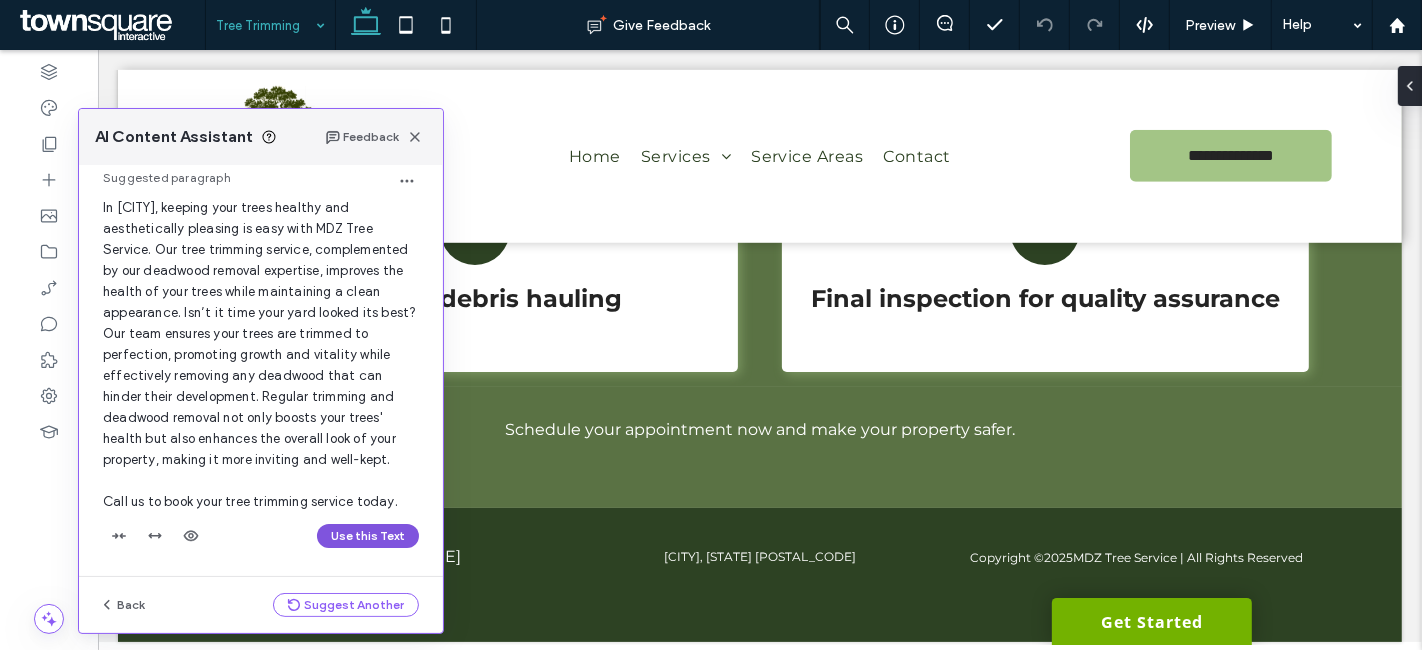 click on "Use this Text" at bounding box center (368, 536) 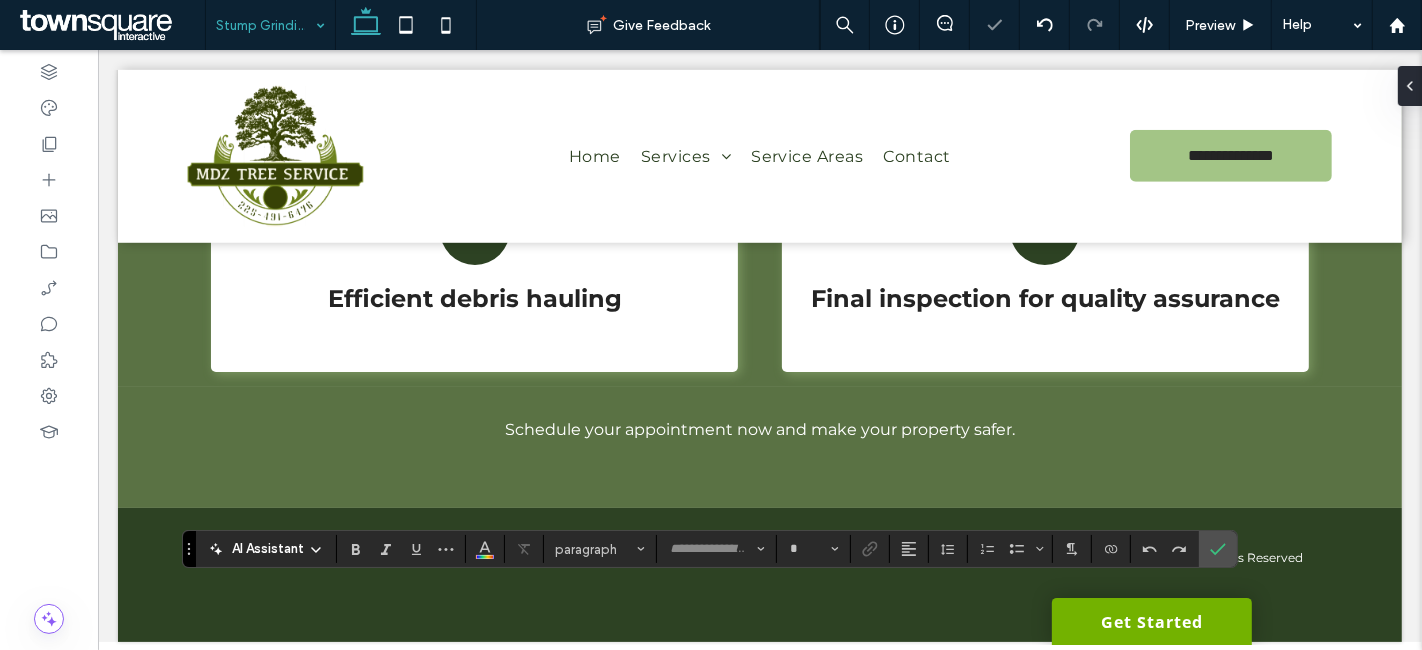 type on "**********" 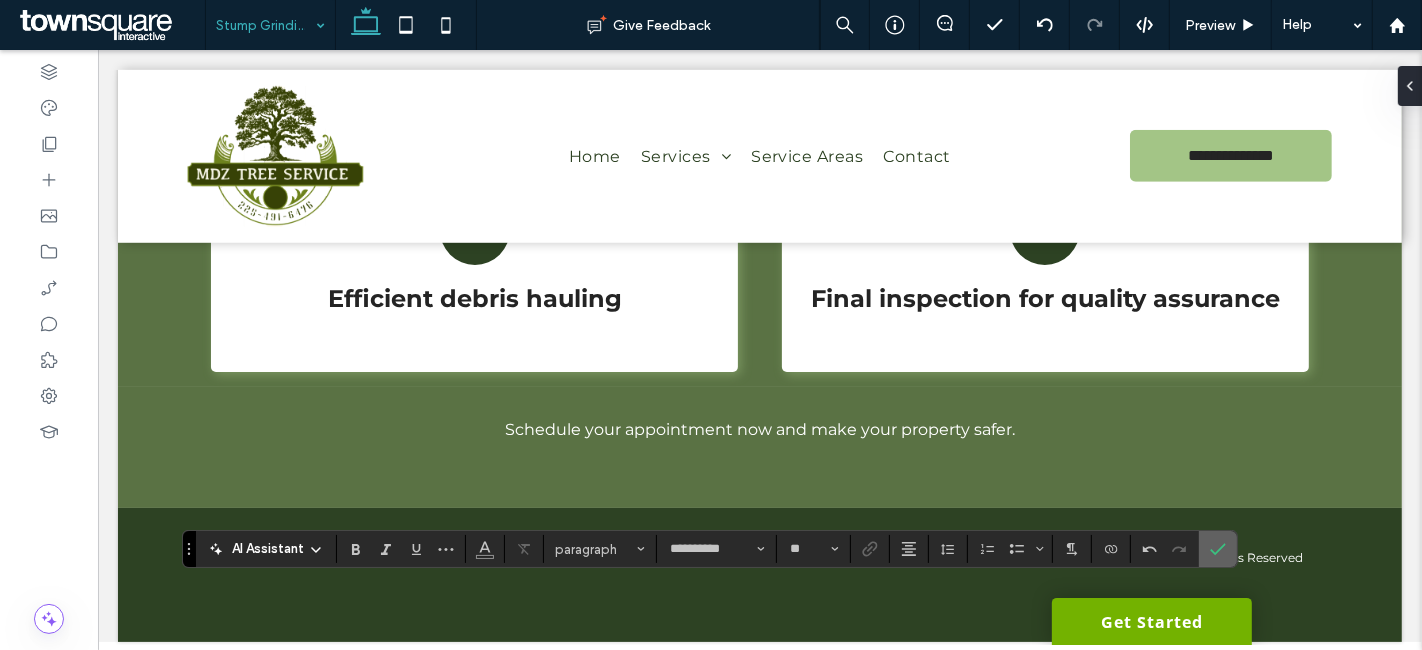 click 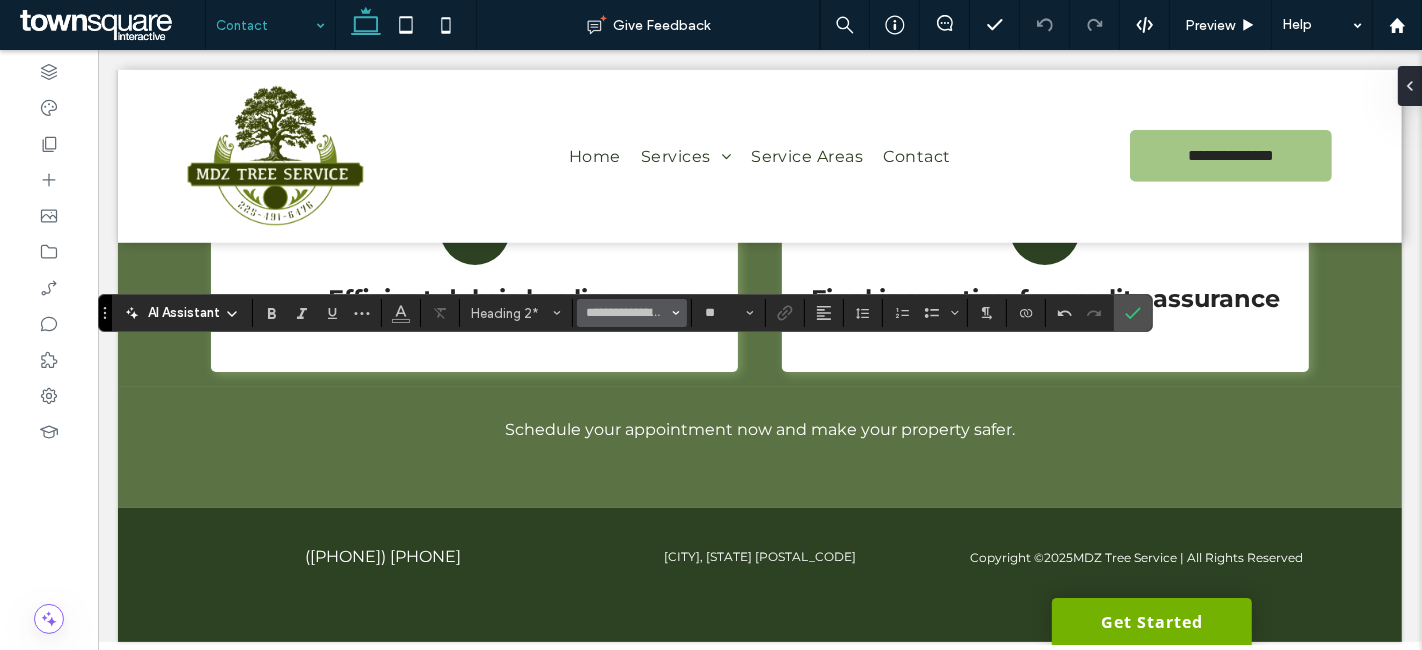 type on "**********" 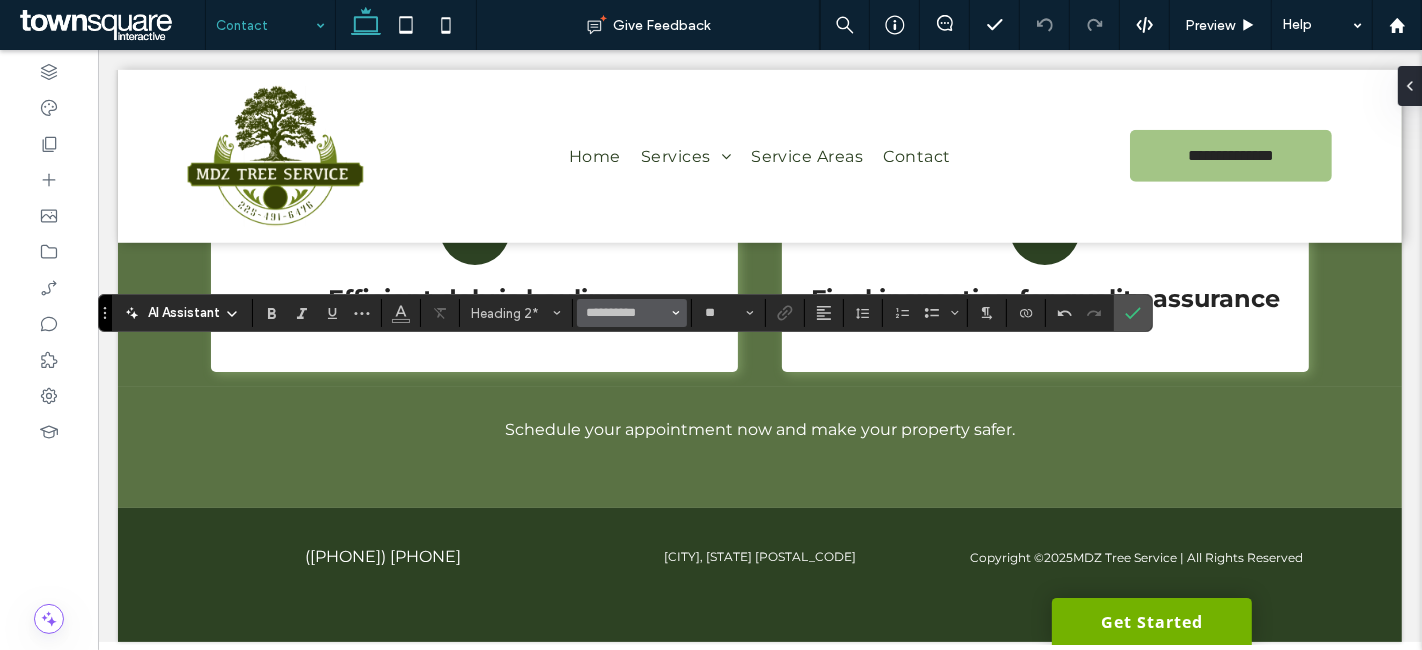 type on "**********" 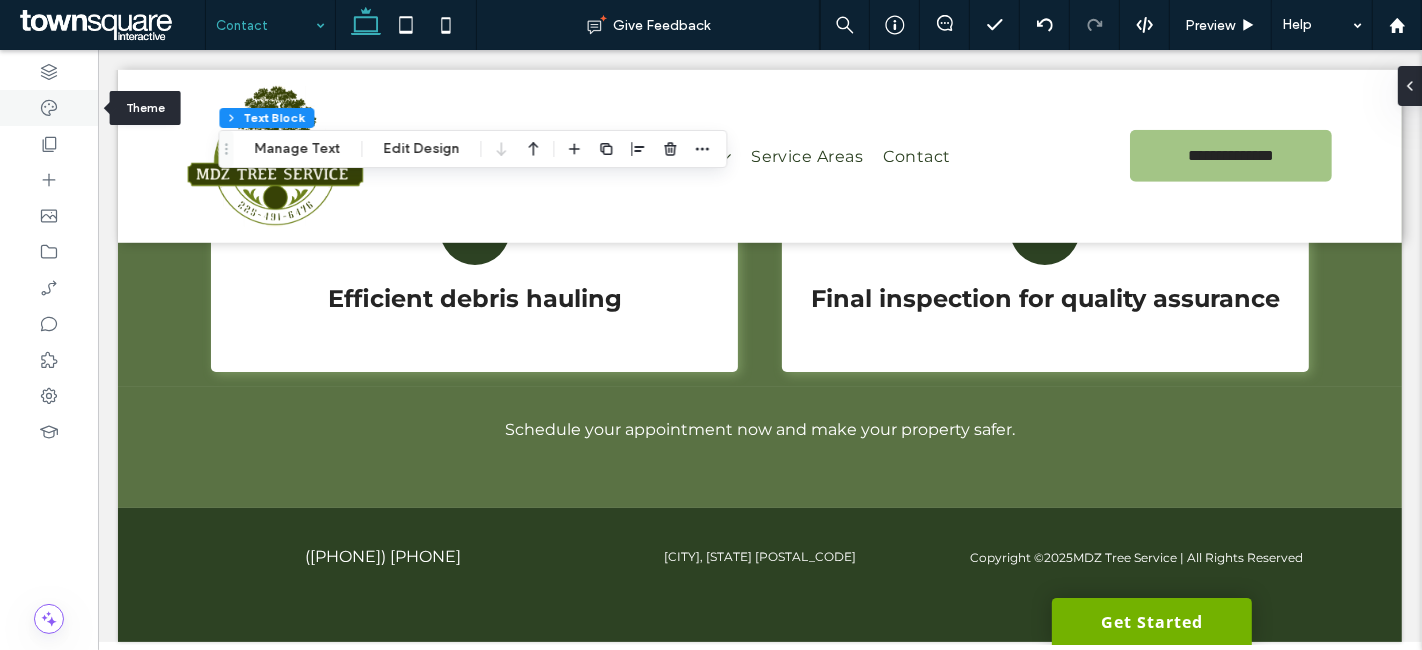 click at bounding box center [49, 108] 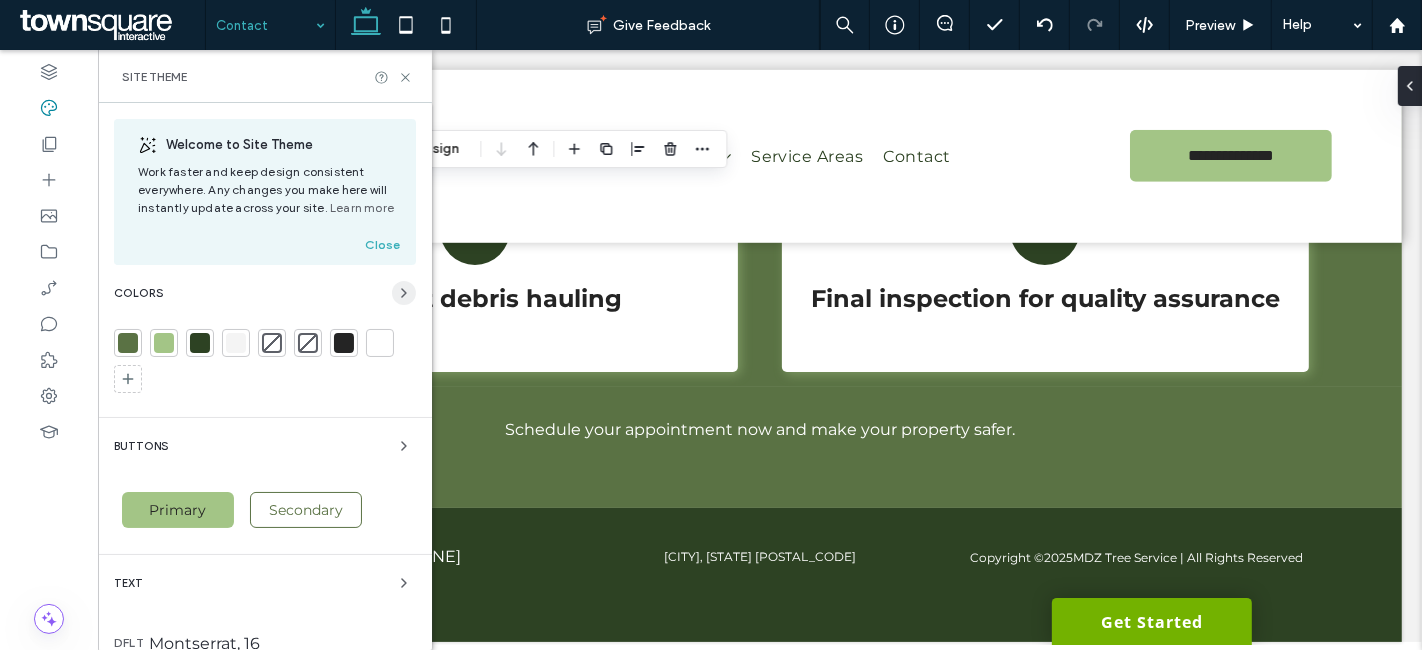 click 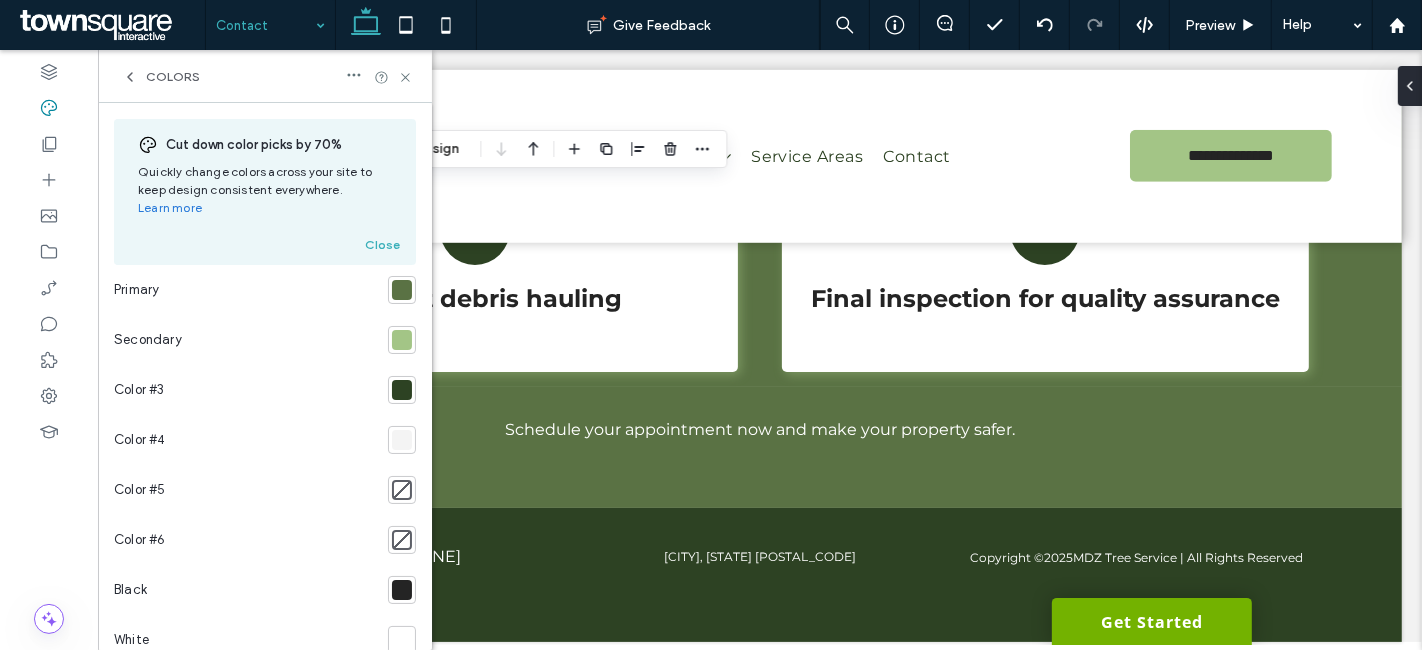 click at bounding box center (402, 290) 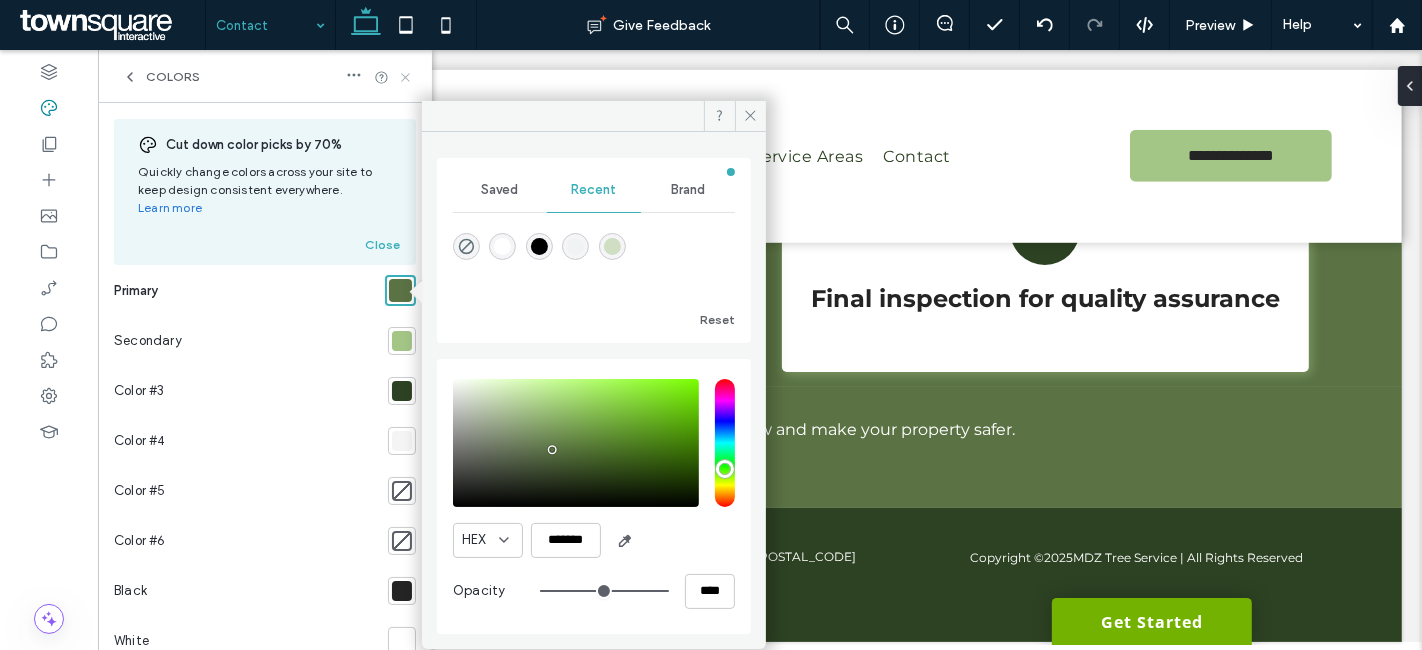 click 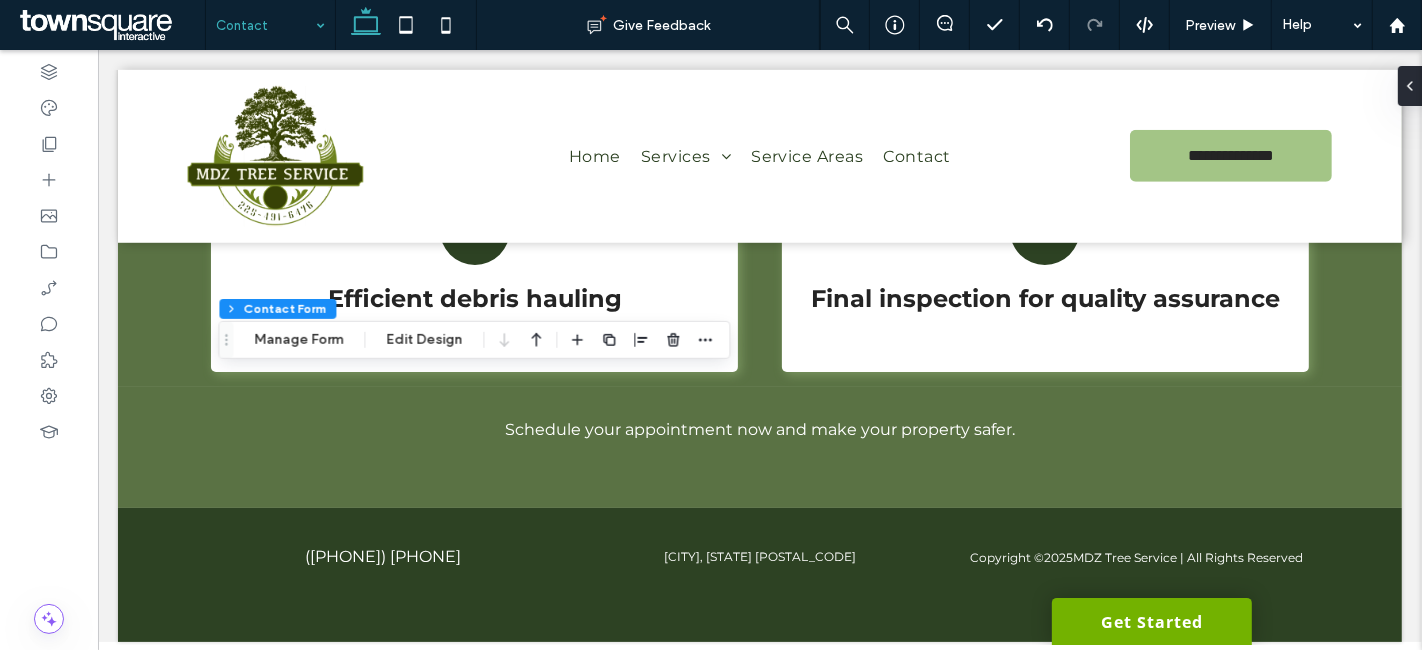 type on "*" 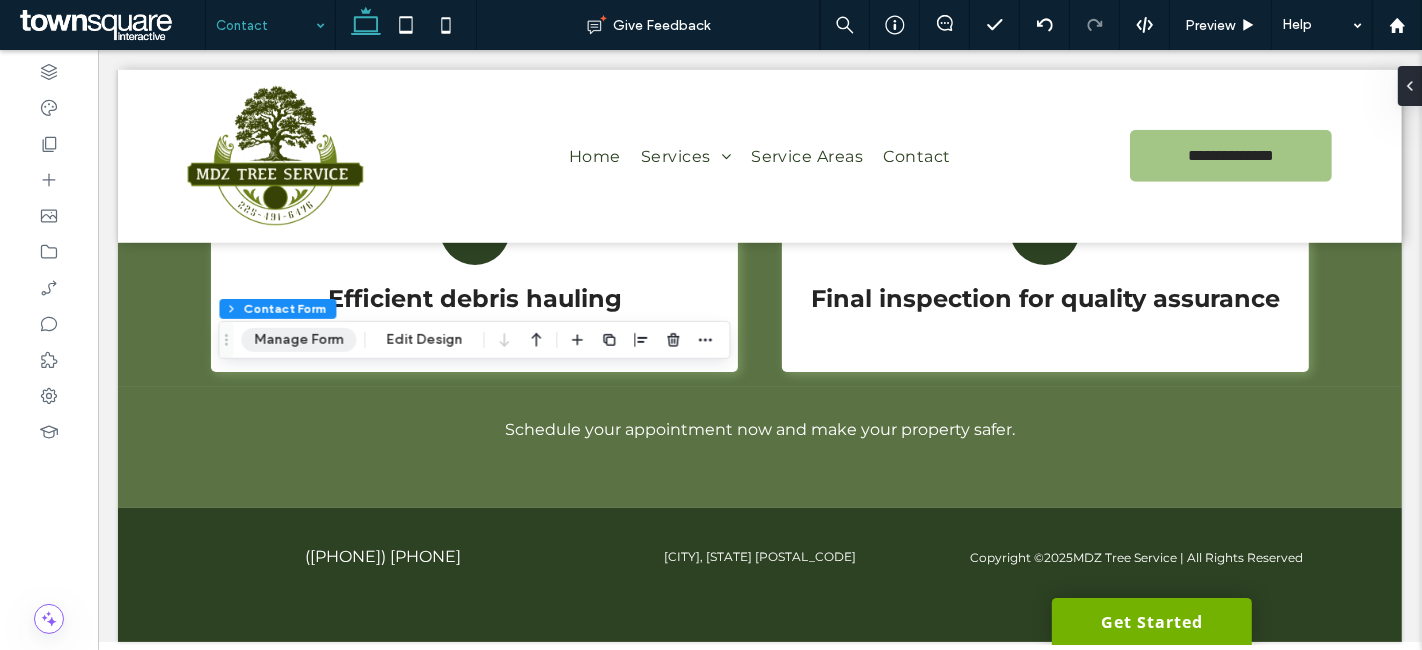 click on "Manage Form" at bounding box center (298, 340) 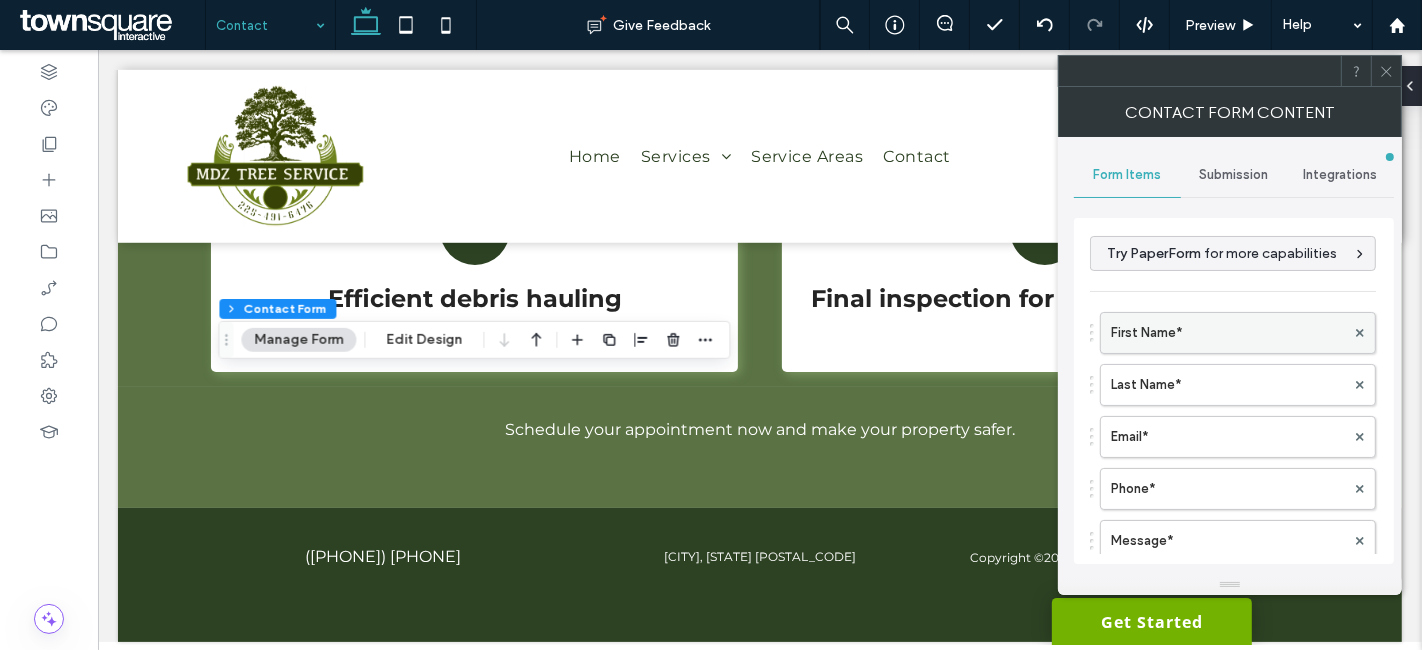 click on "First Name*" at bounding box center (1228, 333) 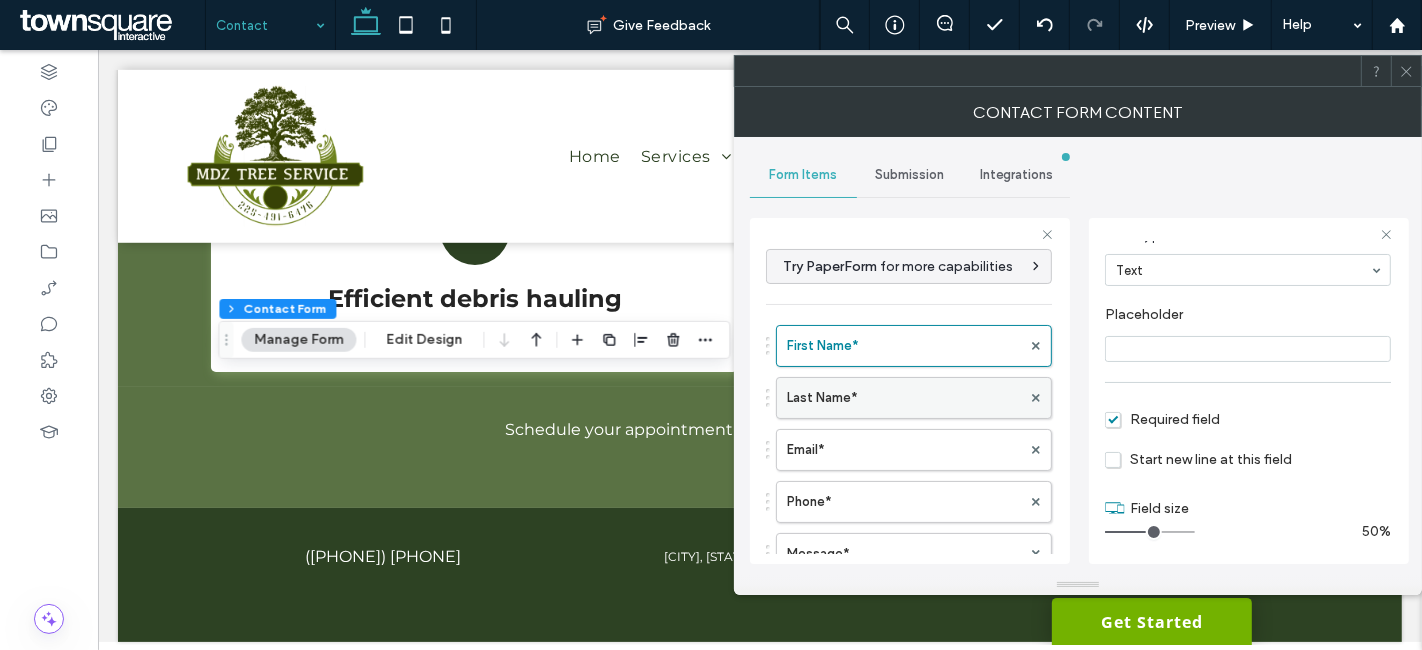 scroll, scrollTop: 138, scrollLeft: 0, axis: vertical 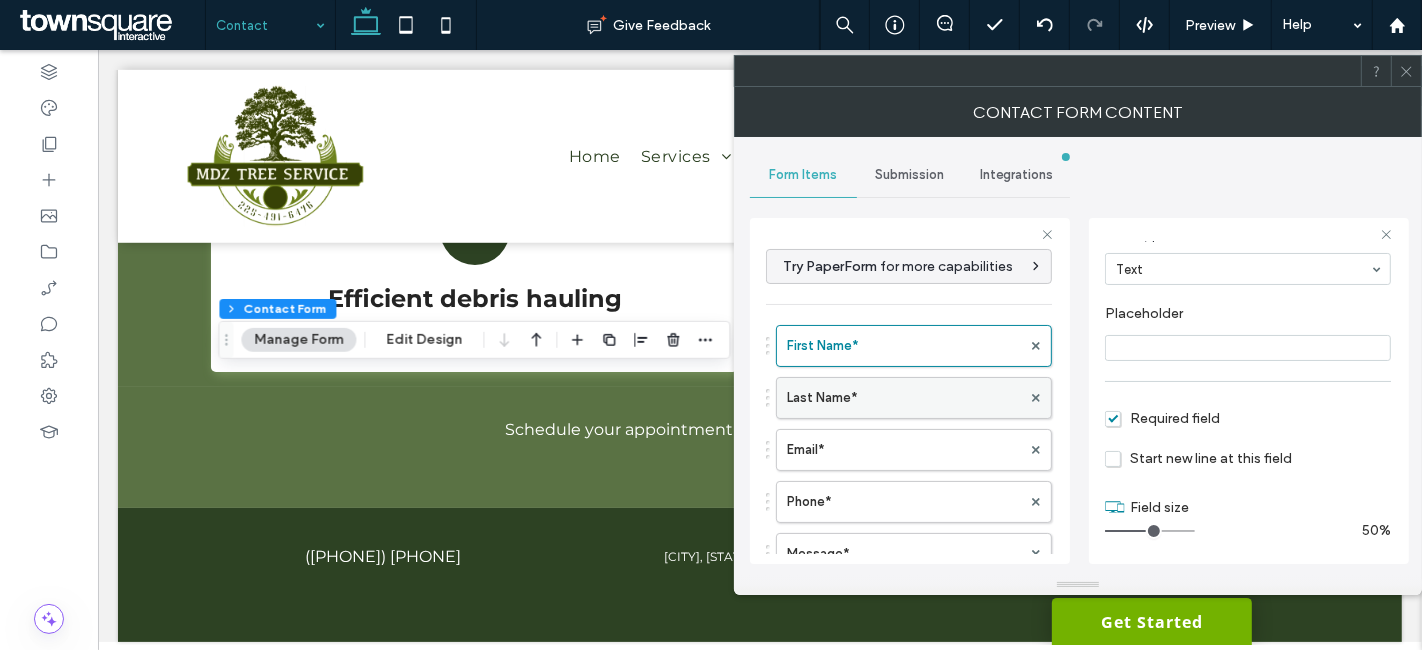 click on "Last Name*" at bounding box center (904, 398) 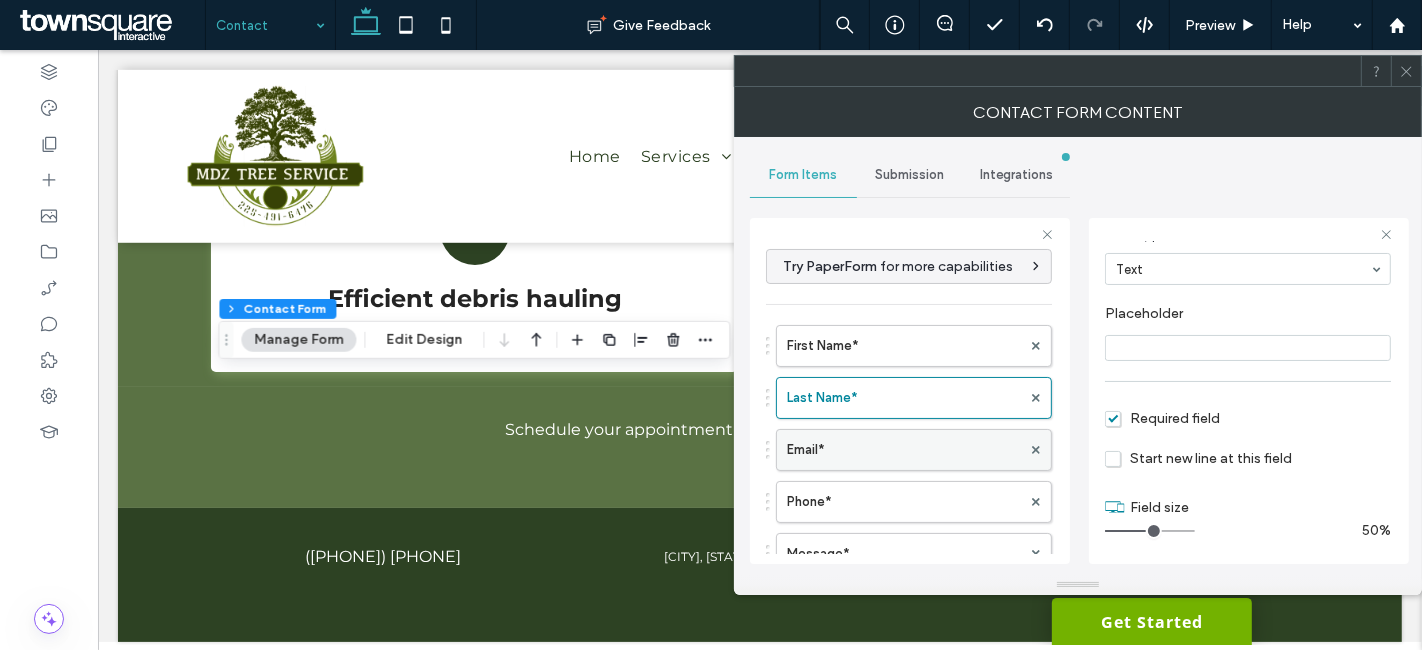 click on "Email*" at bounding box center (904, 450) 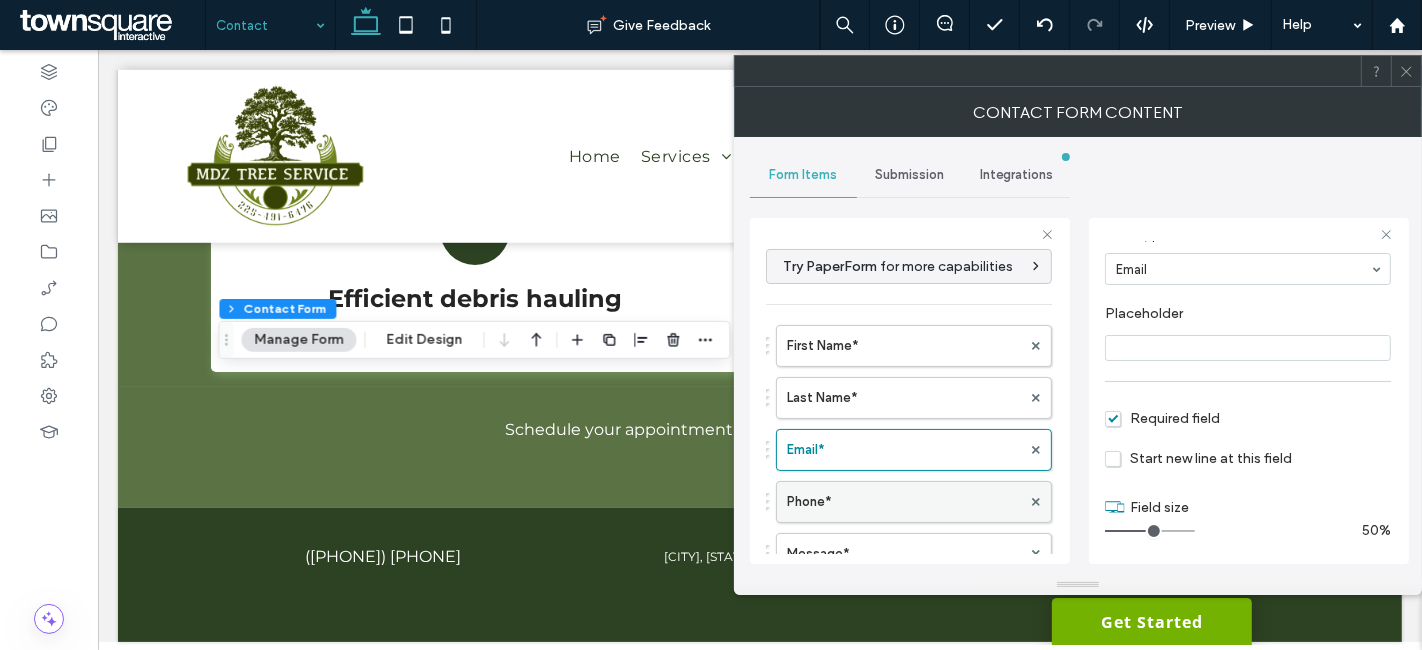 click on "Phone*" at bounding box center (904, 502) 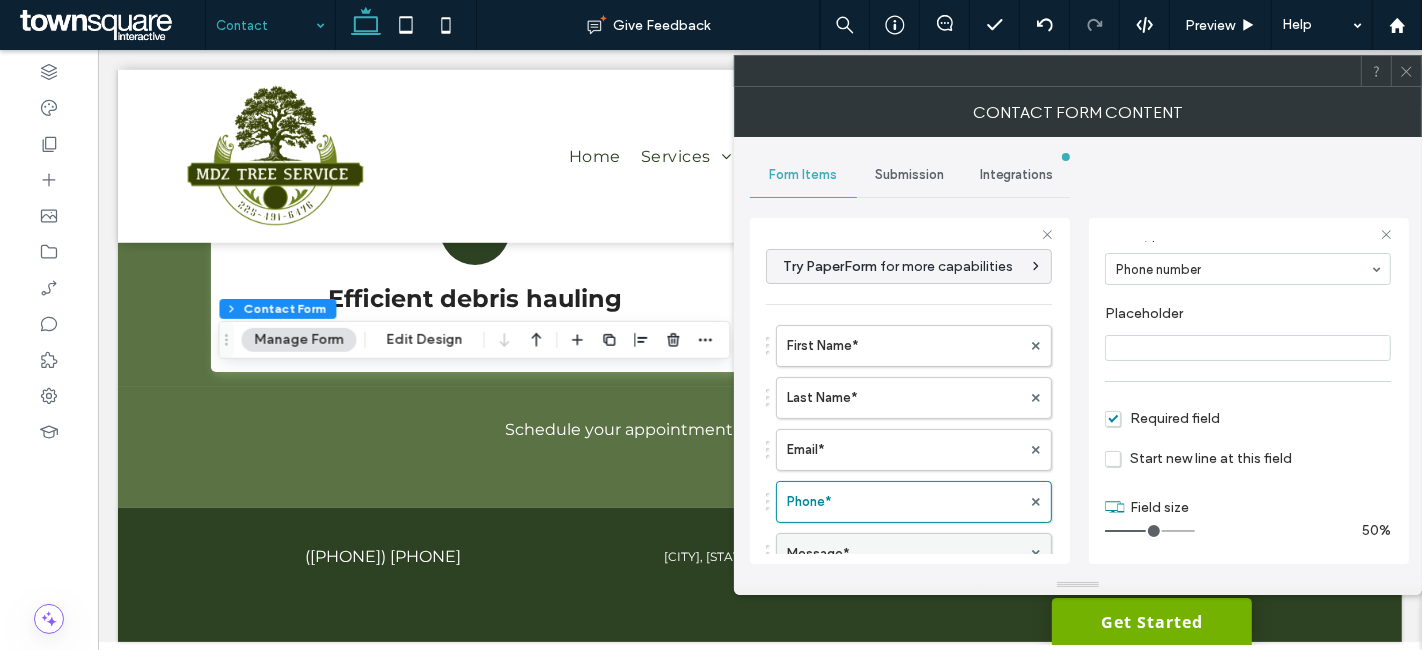 click on "Message*" at bounding box center [904, 554] 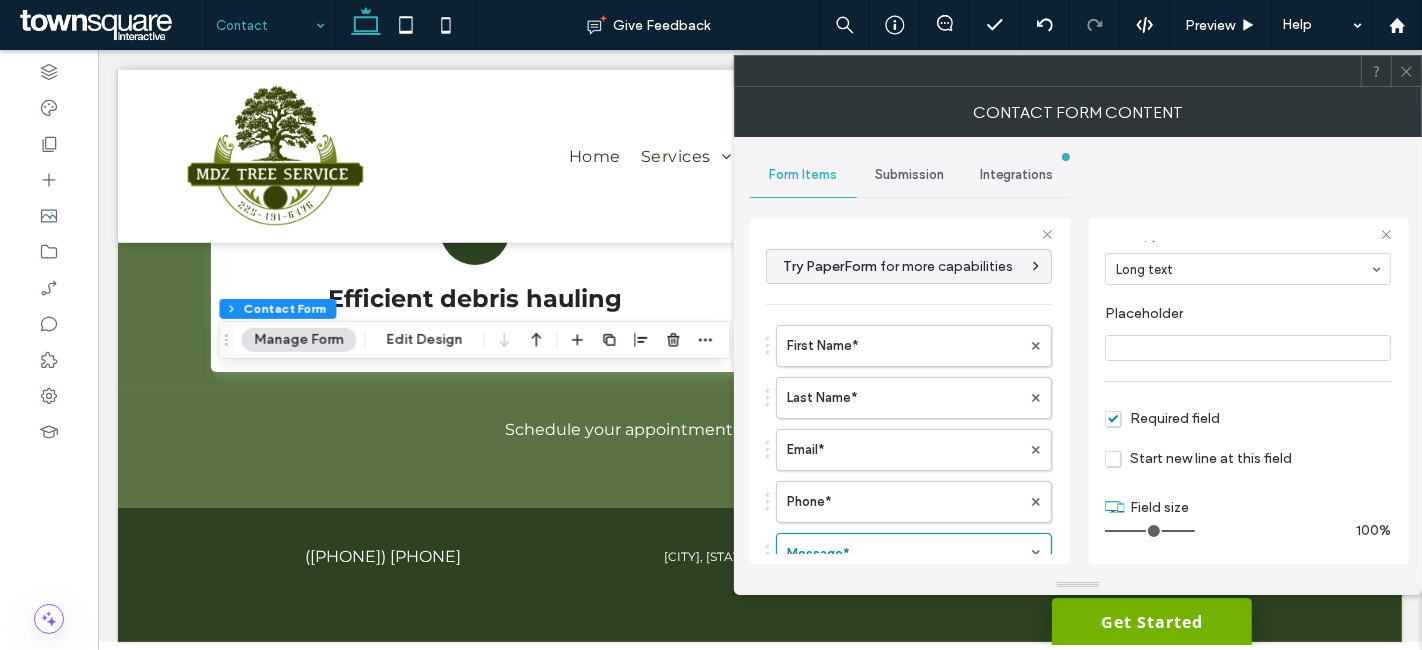 drag, startPoint x: 921, startPoint y: 168, endPoint x: 917, endPoint y: 191, distance: 23.345236 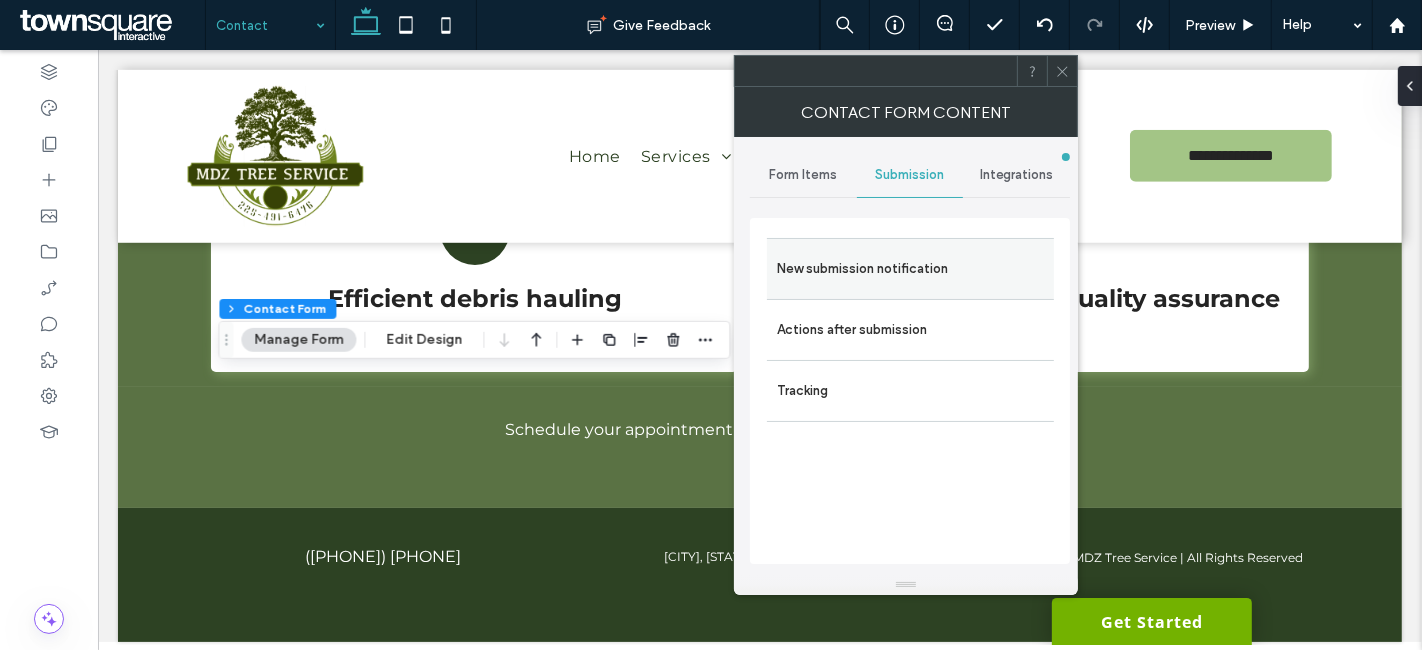 click on "New submission notification" at bounding box center (910, 269) 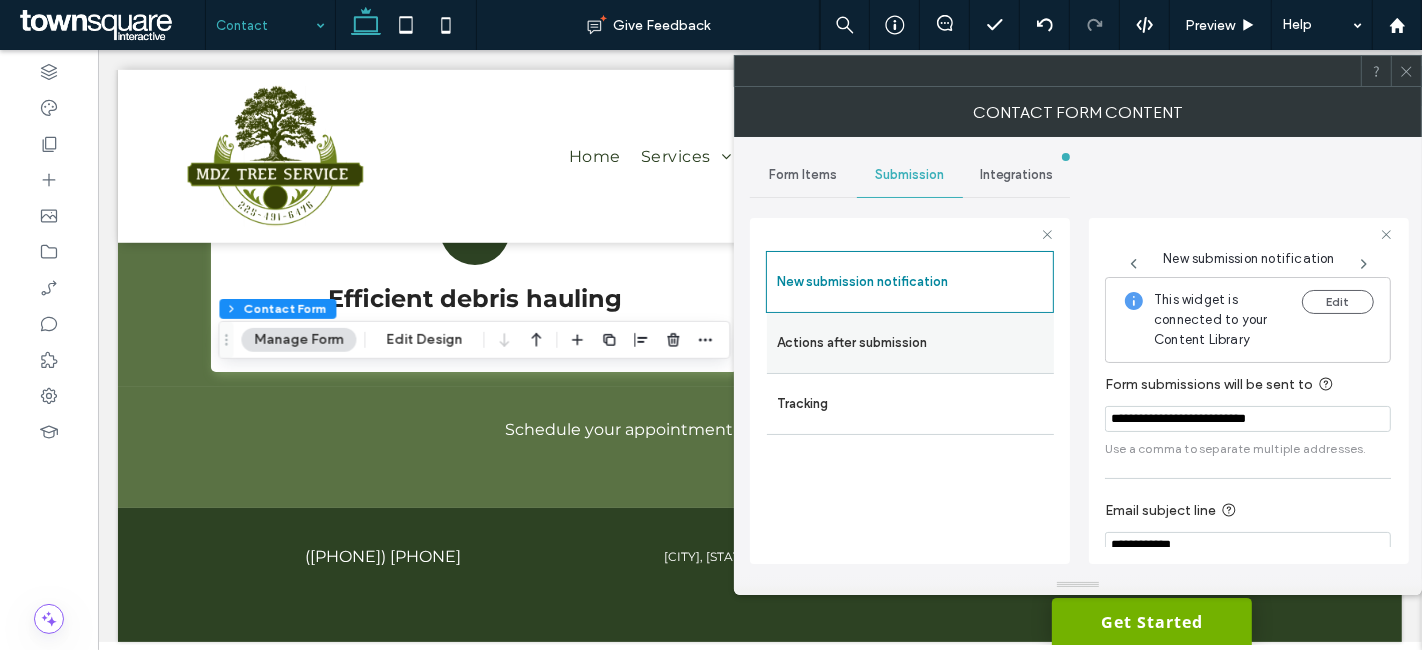 click on "Actions after submission" at bounding box center [910, 343] 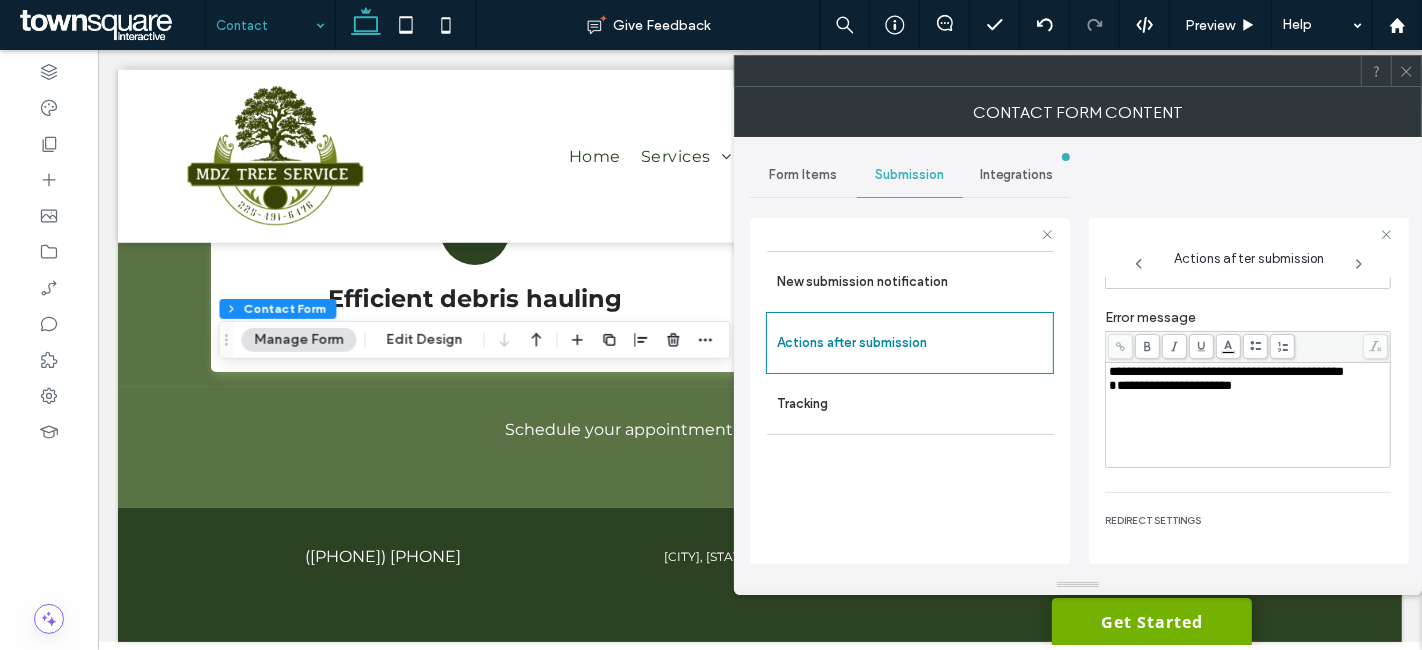 scroll, scrollTop: 342, scrollLeft: 0, axis: vertical 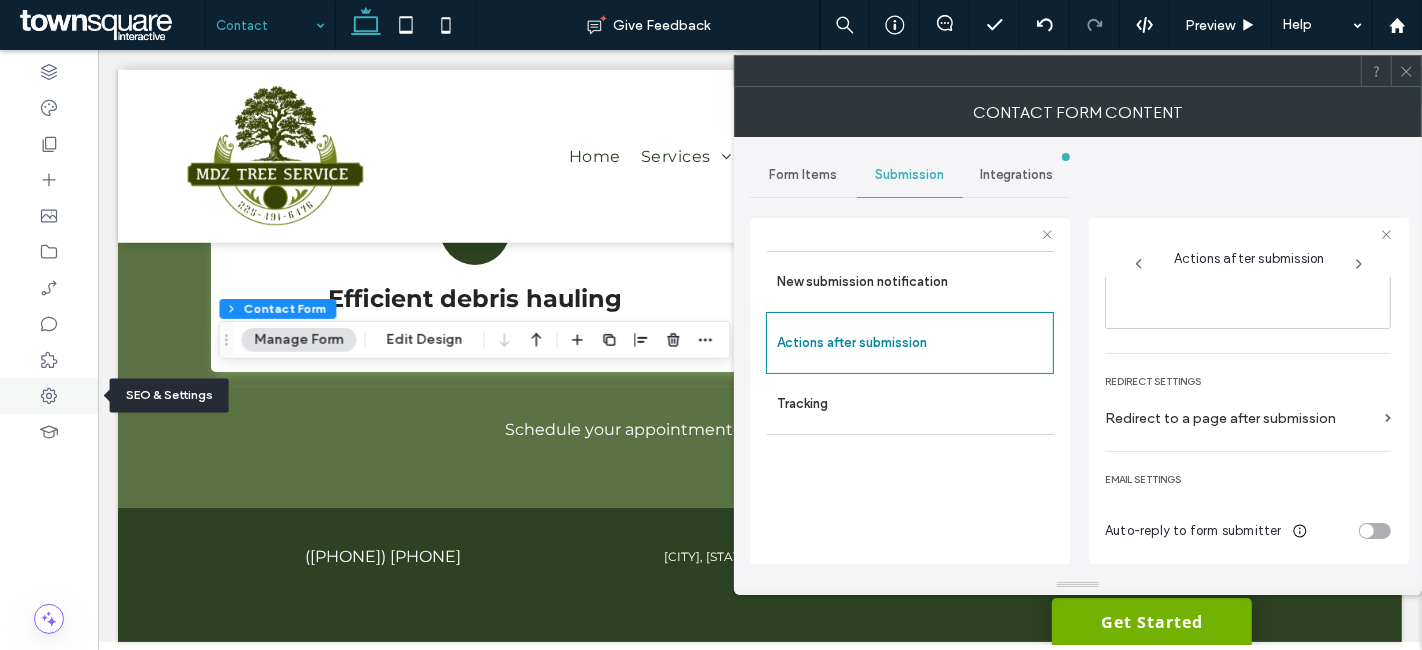 click 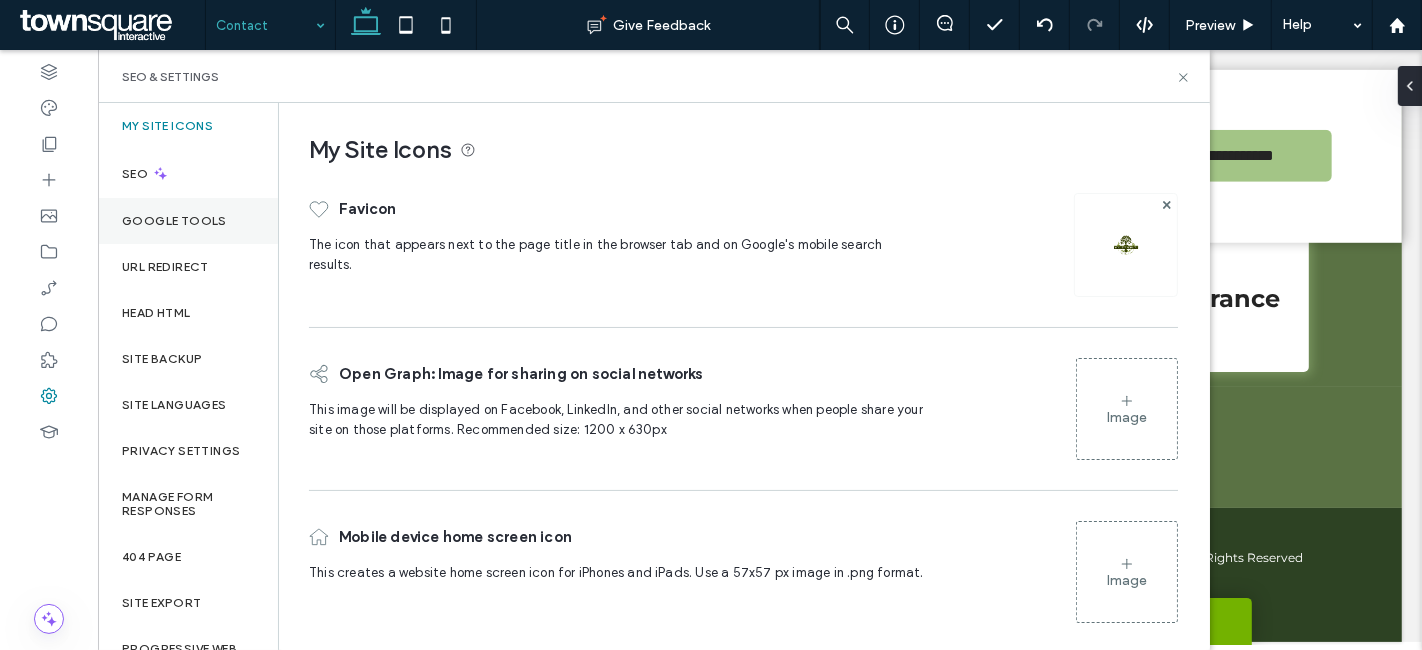 click on "Google Tools" at bounding box center [174, 221] 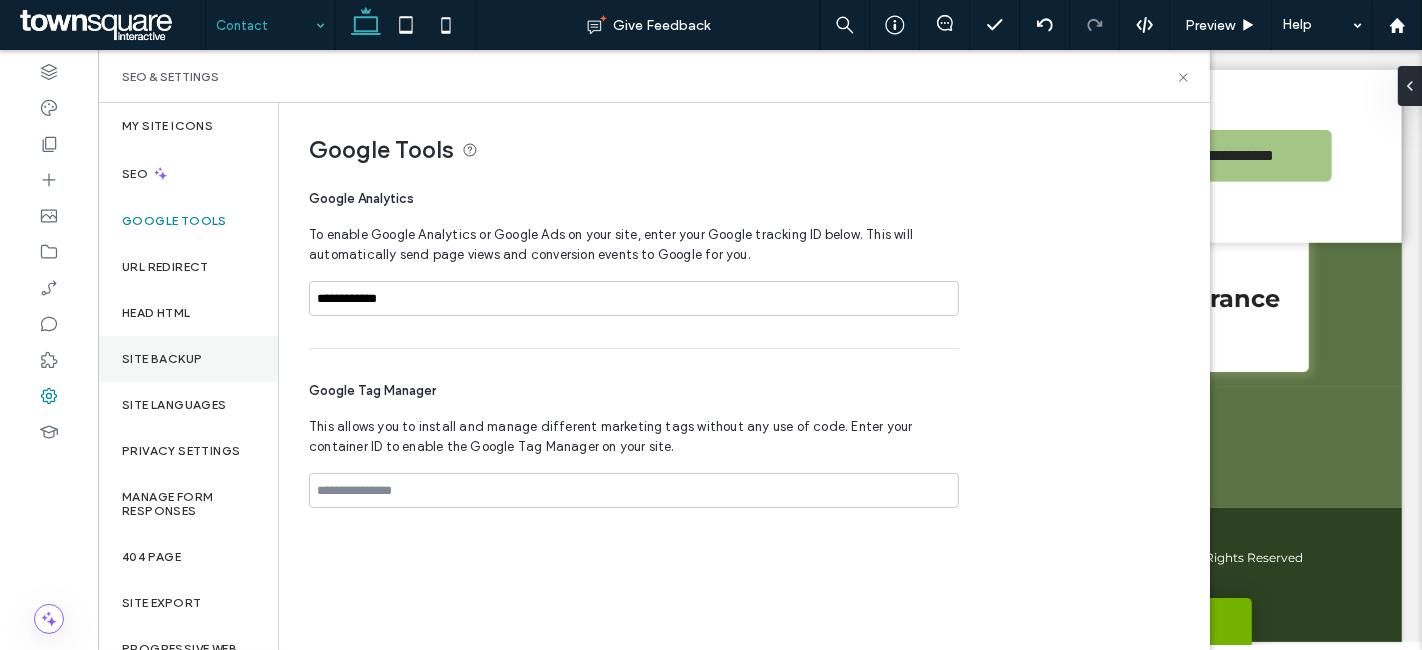 click on "Site Backup" at bounding box center (188, 359) 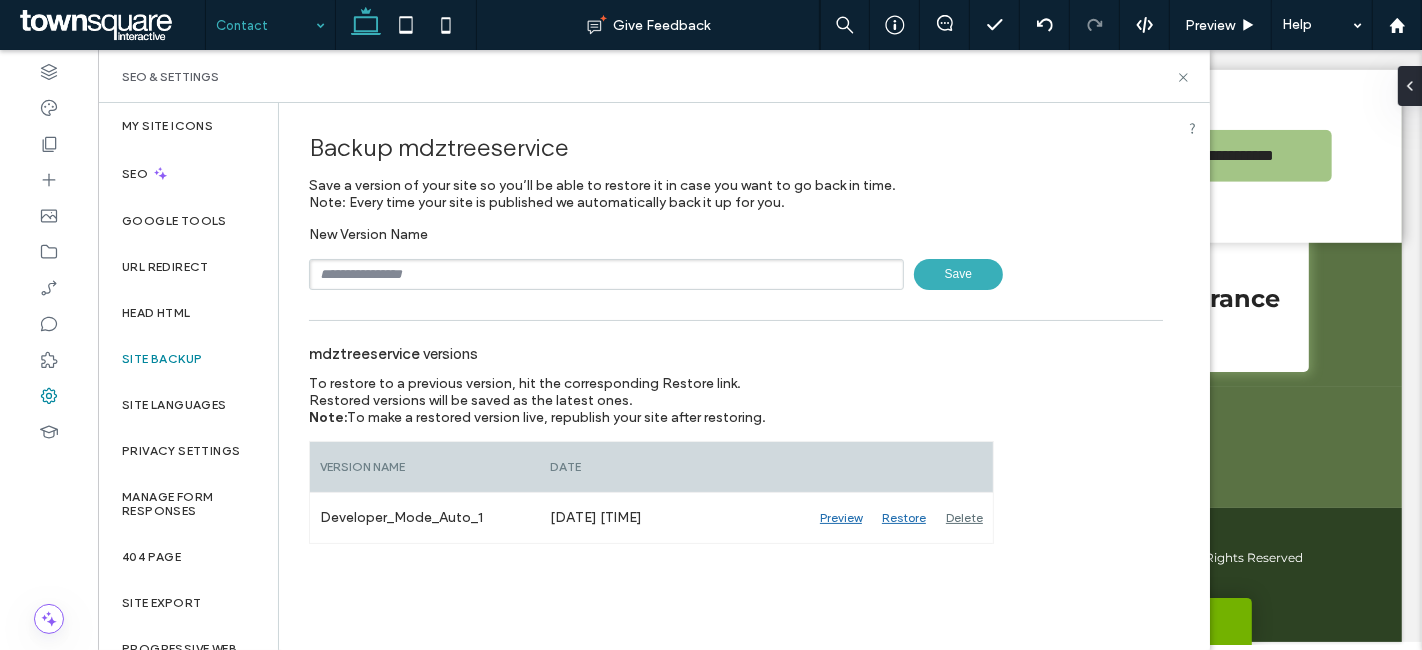 click at bounding box center [606, 274] 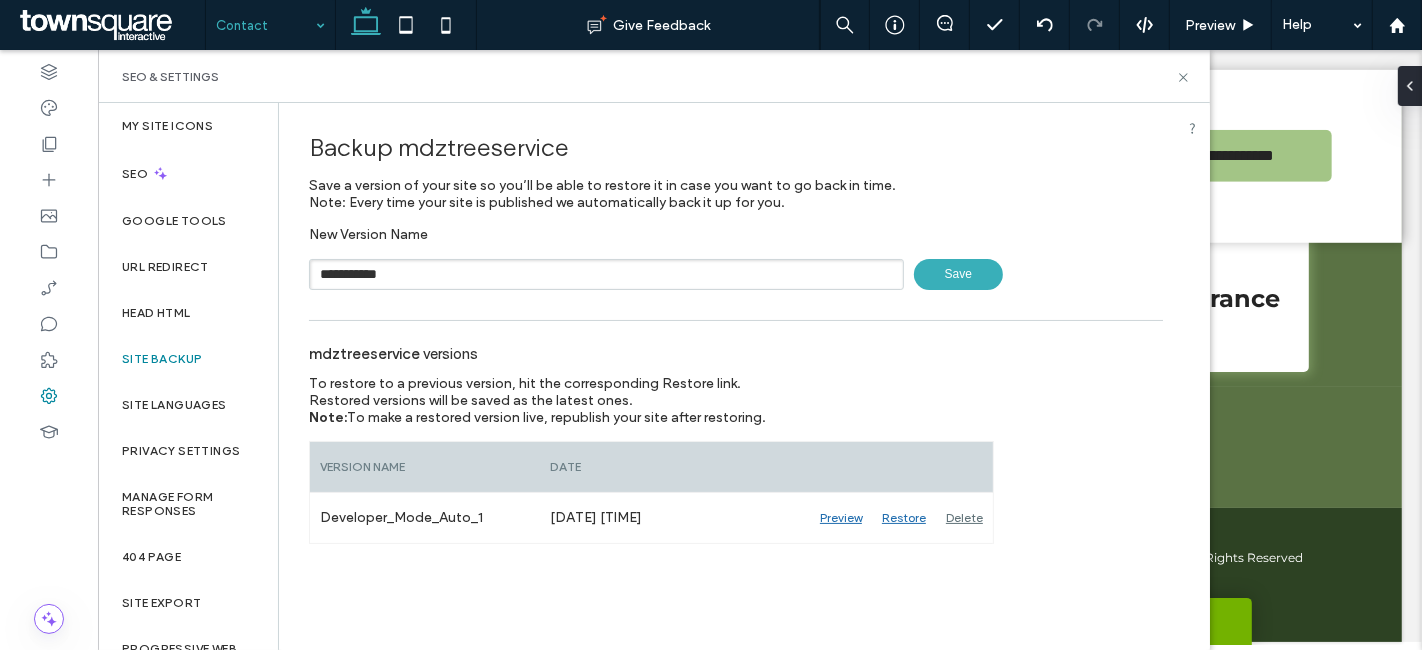 click on "Save" at bounding box center (958, 274) 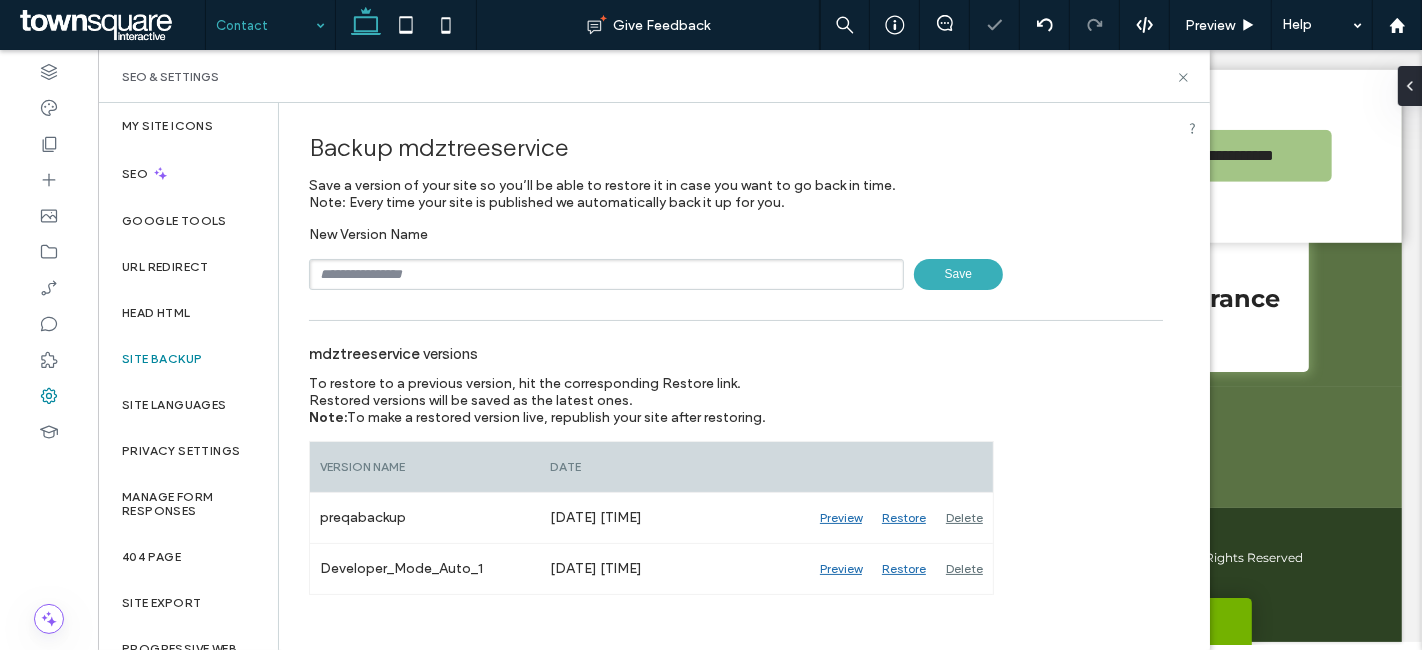 click at bounding box center [606, 274] 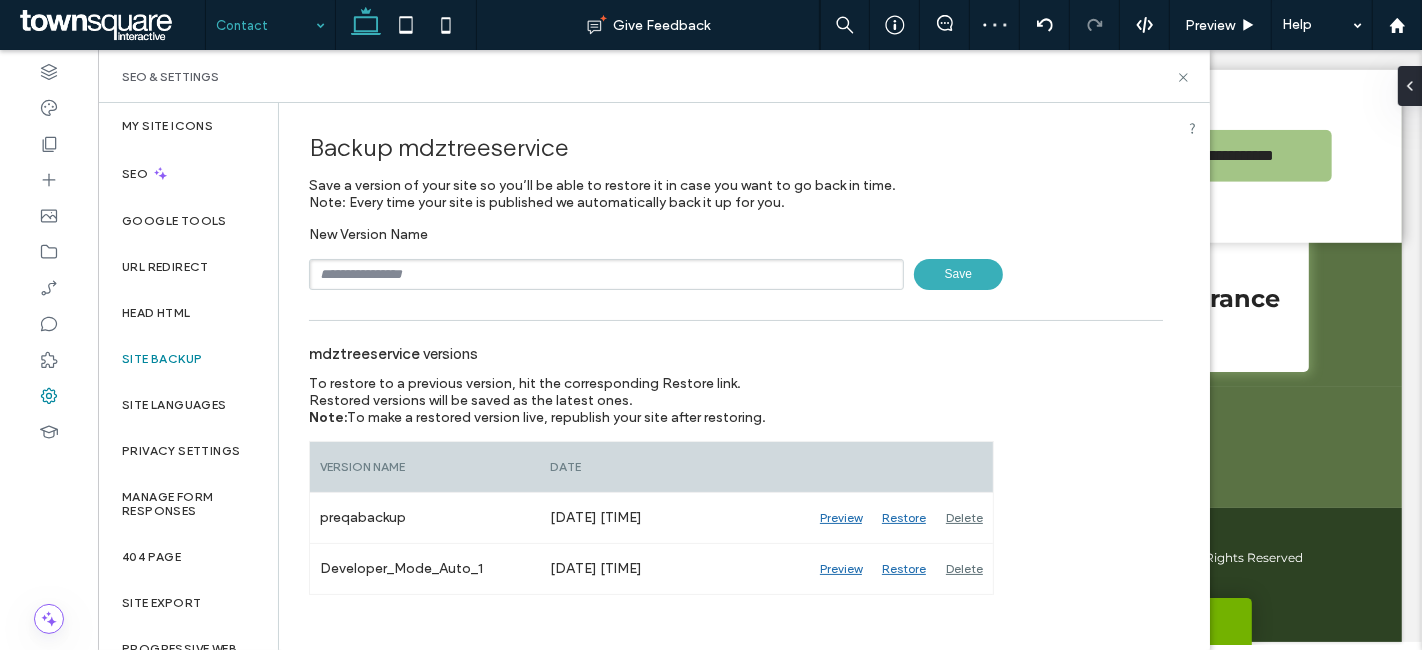 type on "**********" 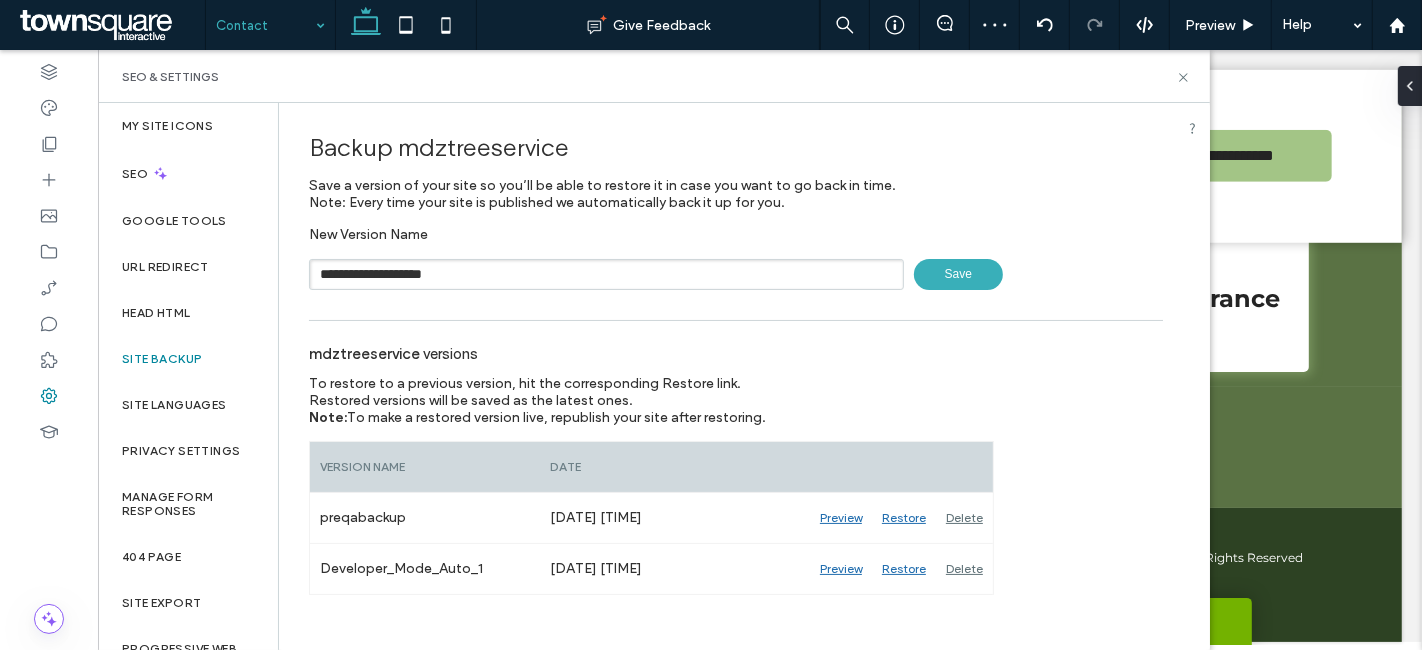 click on "Save" at bounding box center [958, 274] 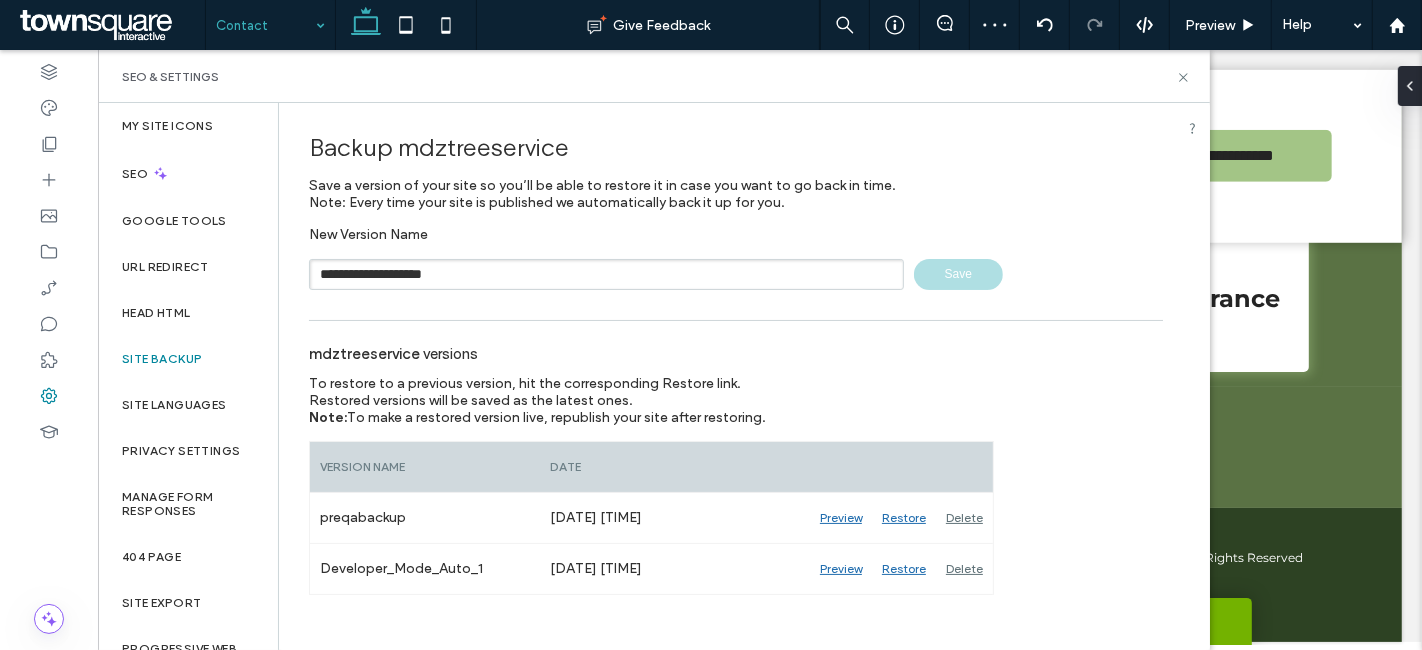 type 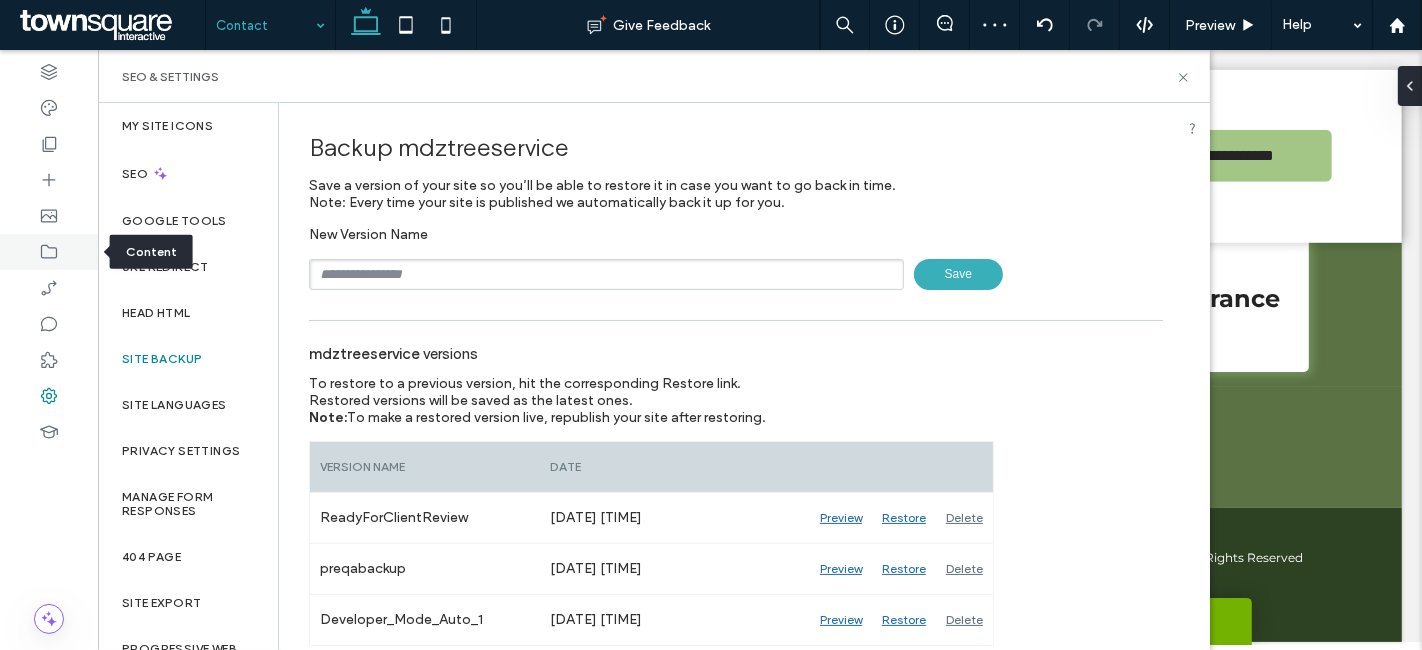 click 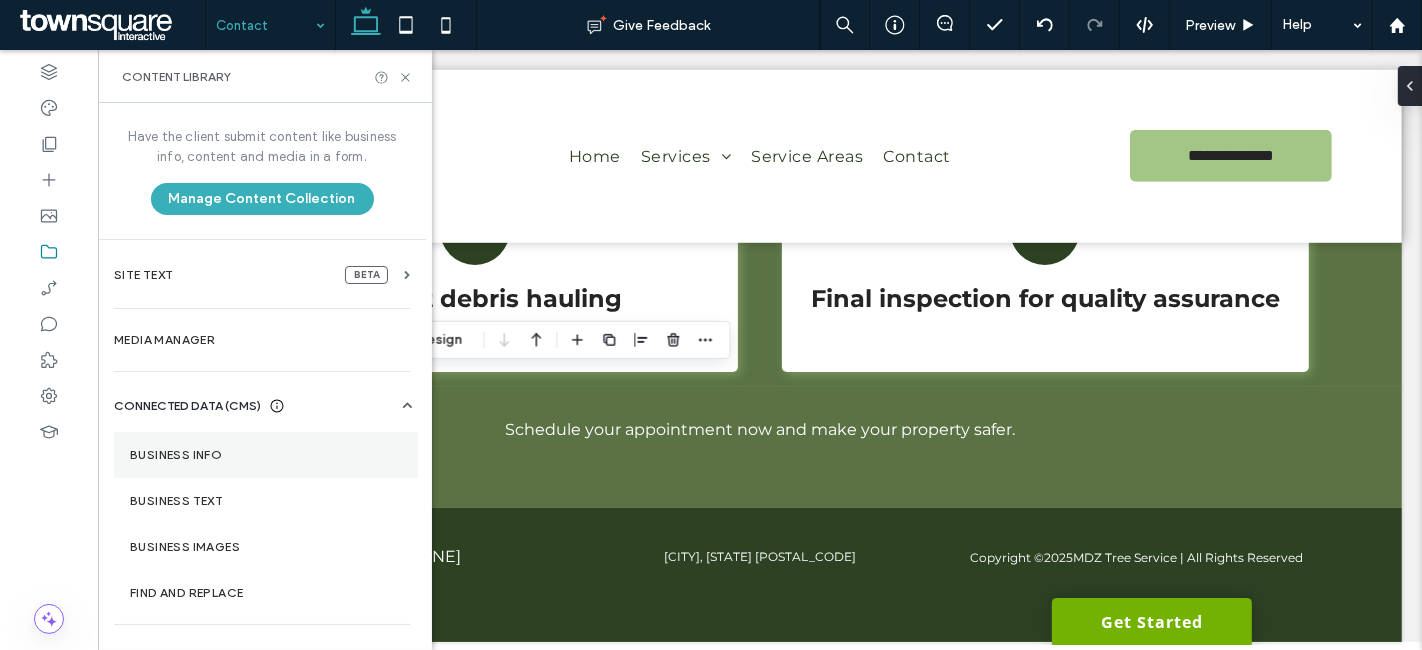 click on "Business Info" at bounding box center (266, 455) 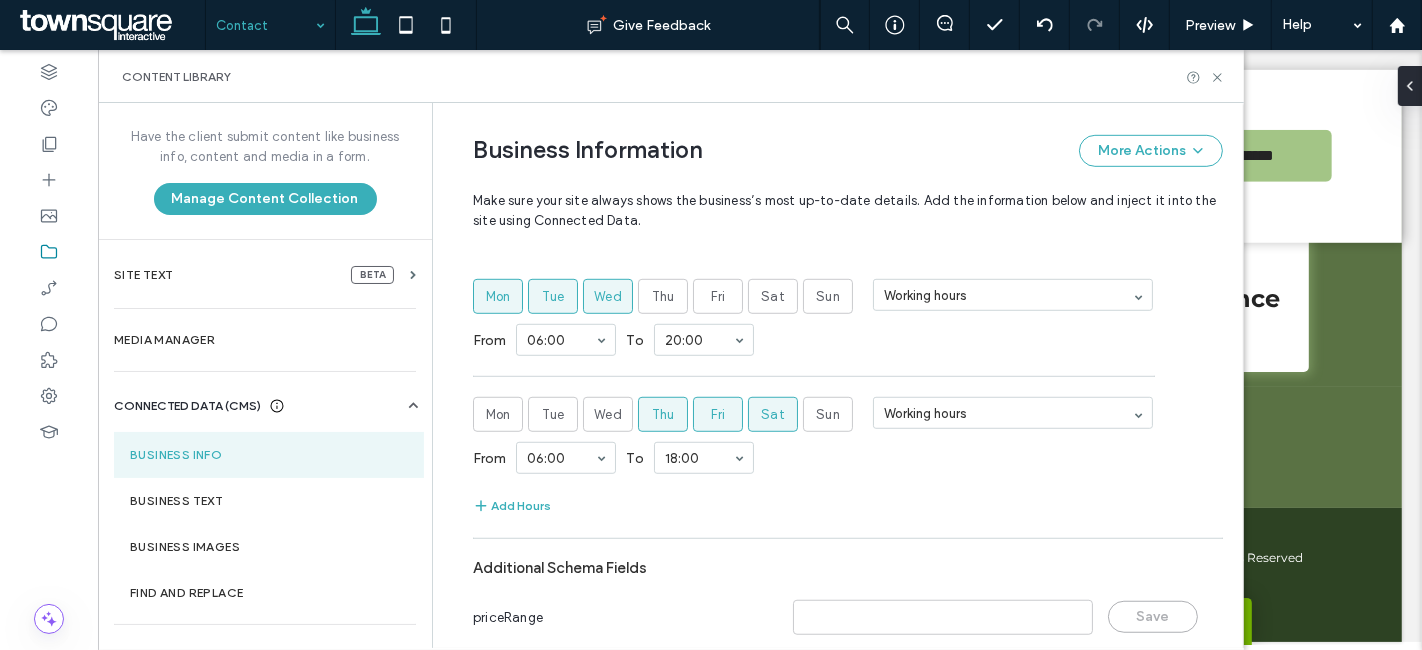 scroll, scrollTop: 1171, scrollLeft: 0, axis: vertical 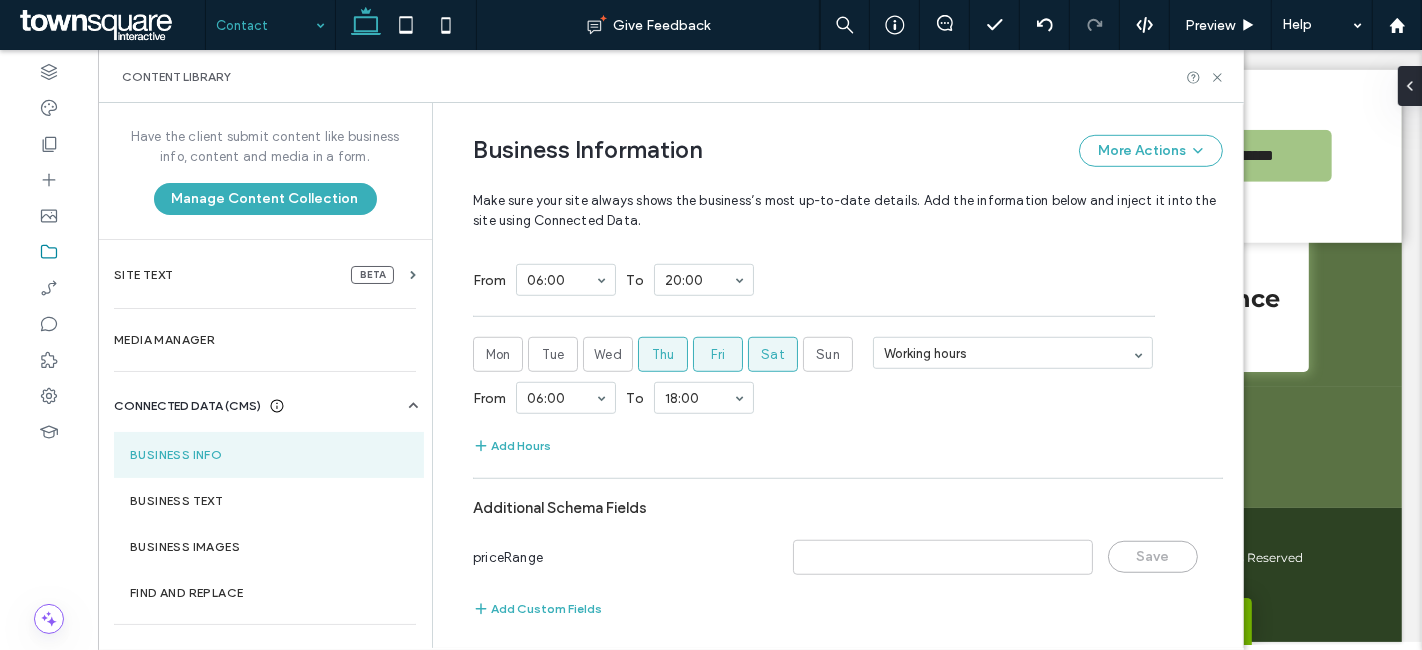 click on "Business Info" at bounding box center (269, 455) 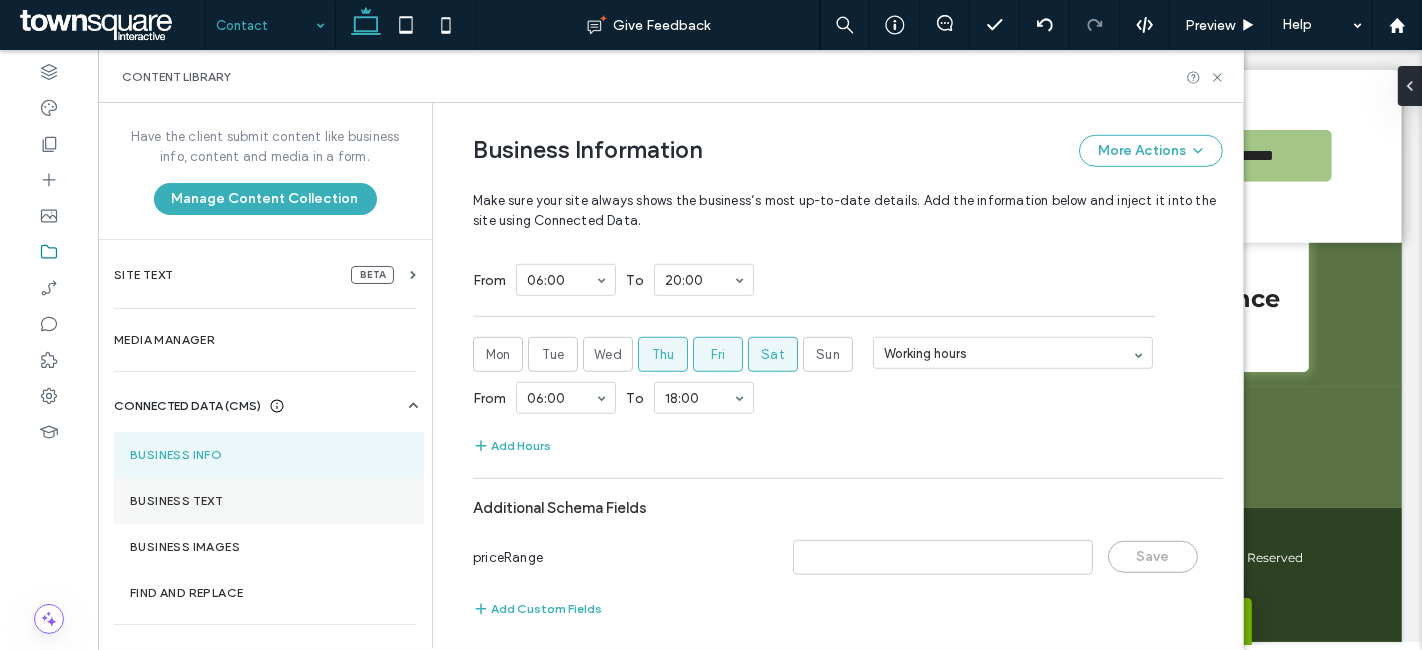 click on "Business Text" at bounding box center (269, 501) 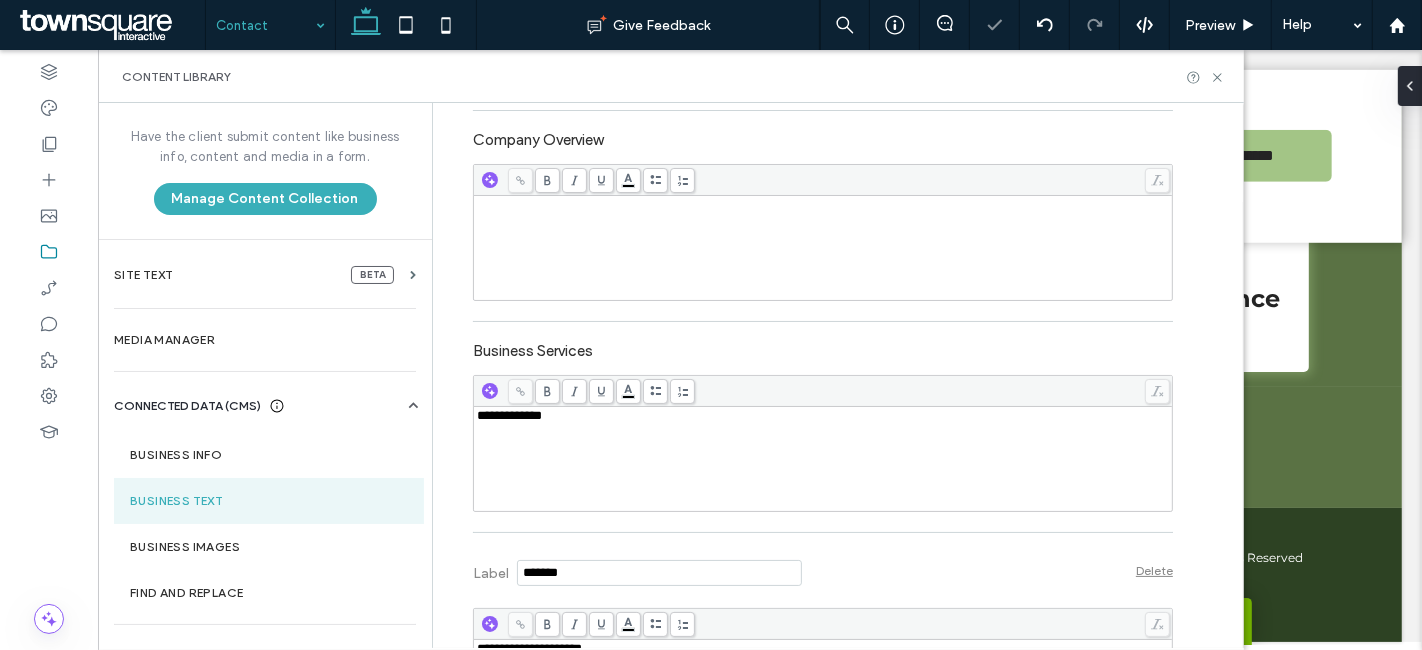 scroll, scrollTop: 617, scrollLeft: 0, axis: vertical 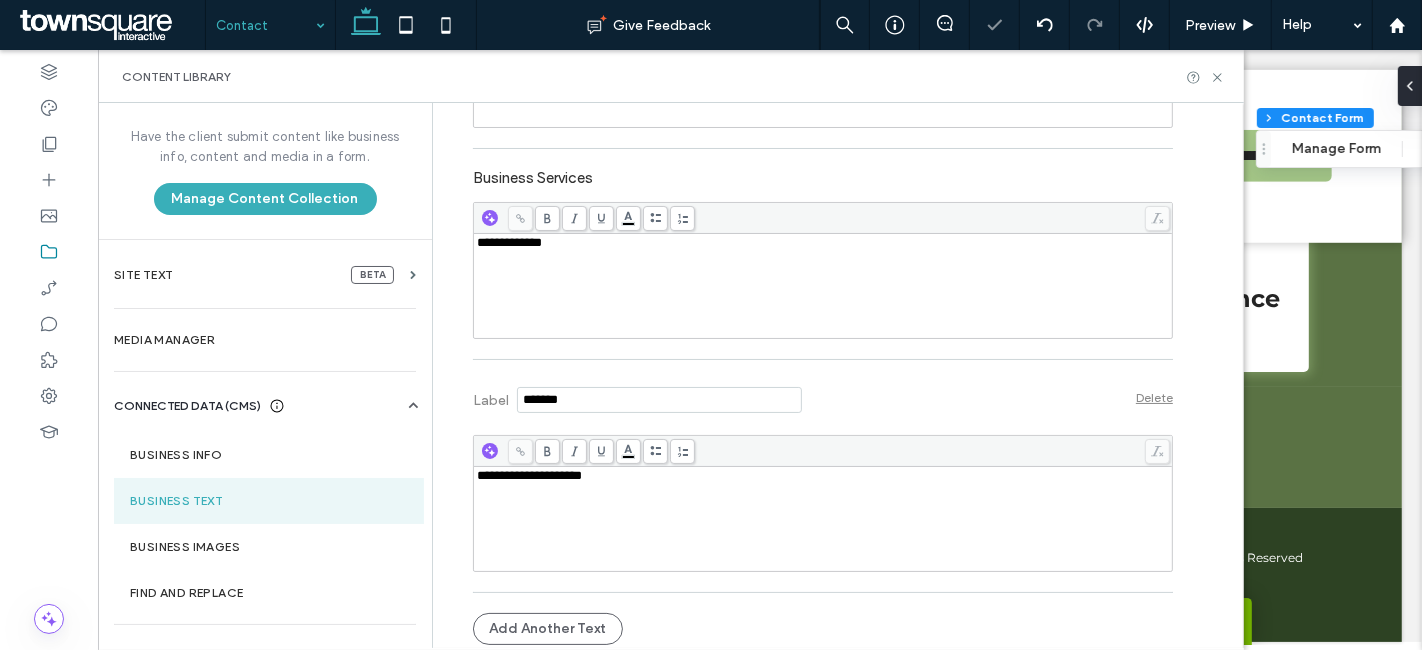 type on "*" 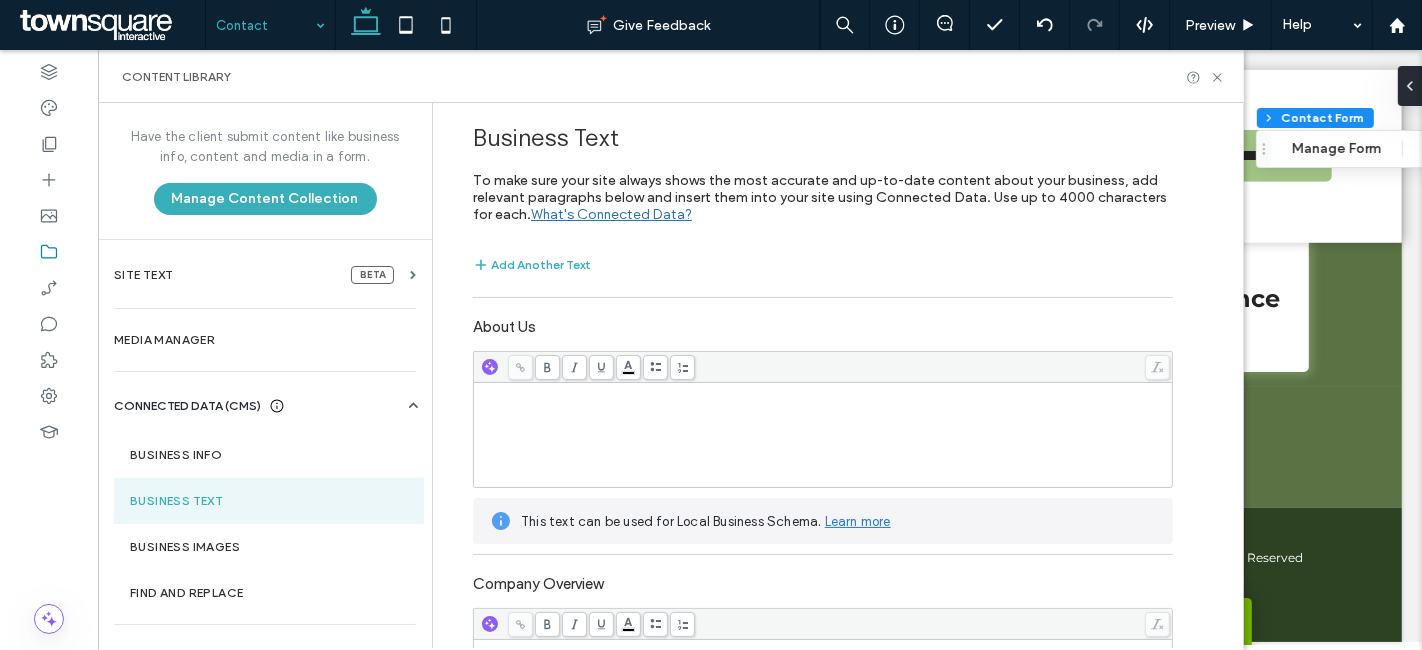 scroll, scrollTop: 617, scrollLeft: 0, axis: vertical 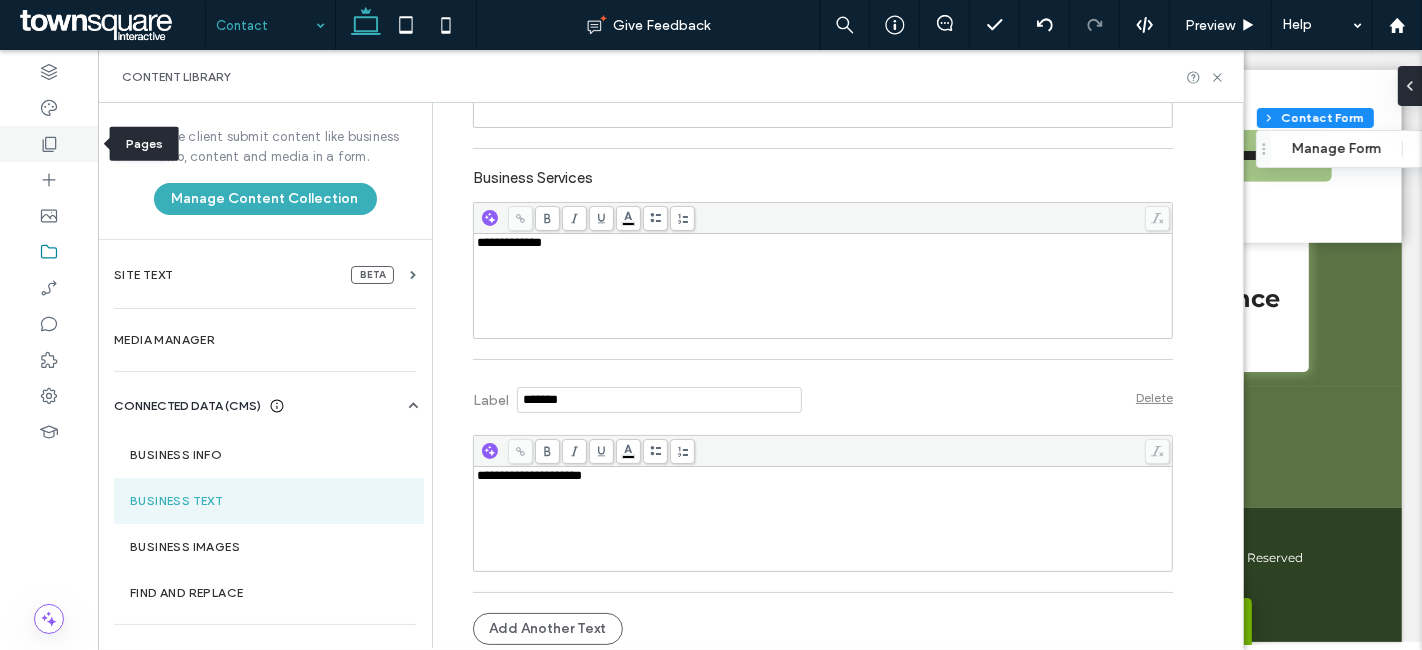 click at bounding box center (49, 144) 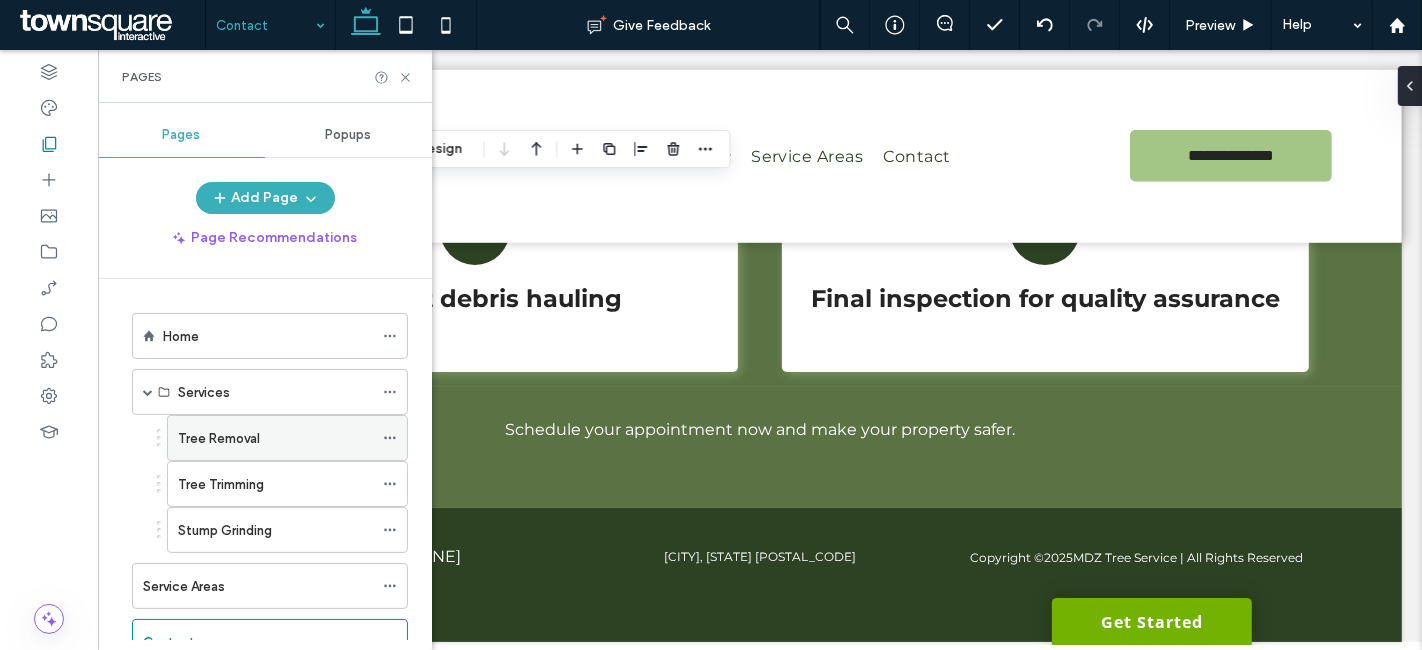 click 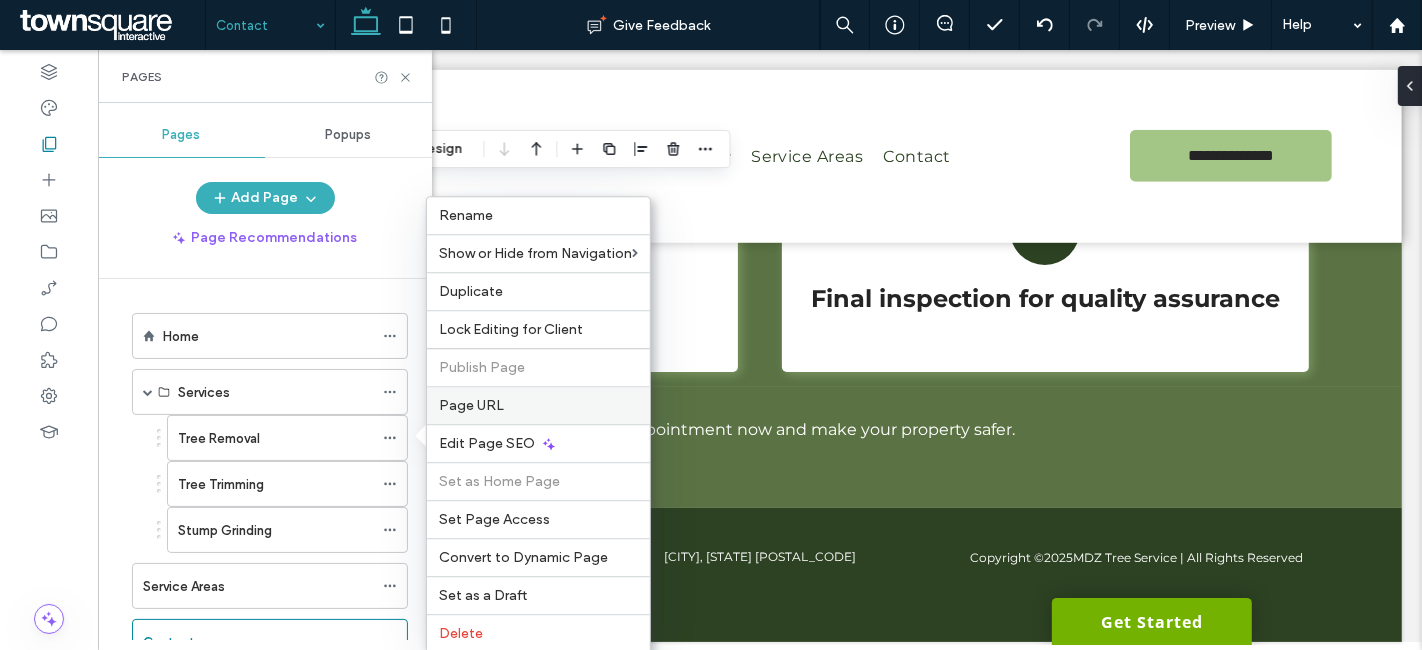 click on "Page URL" at bounding box center (471, 405) 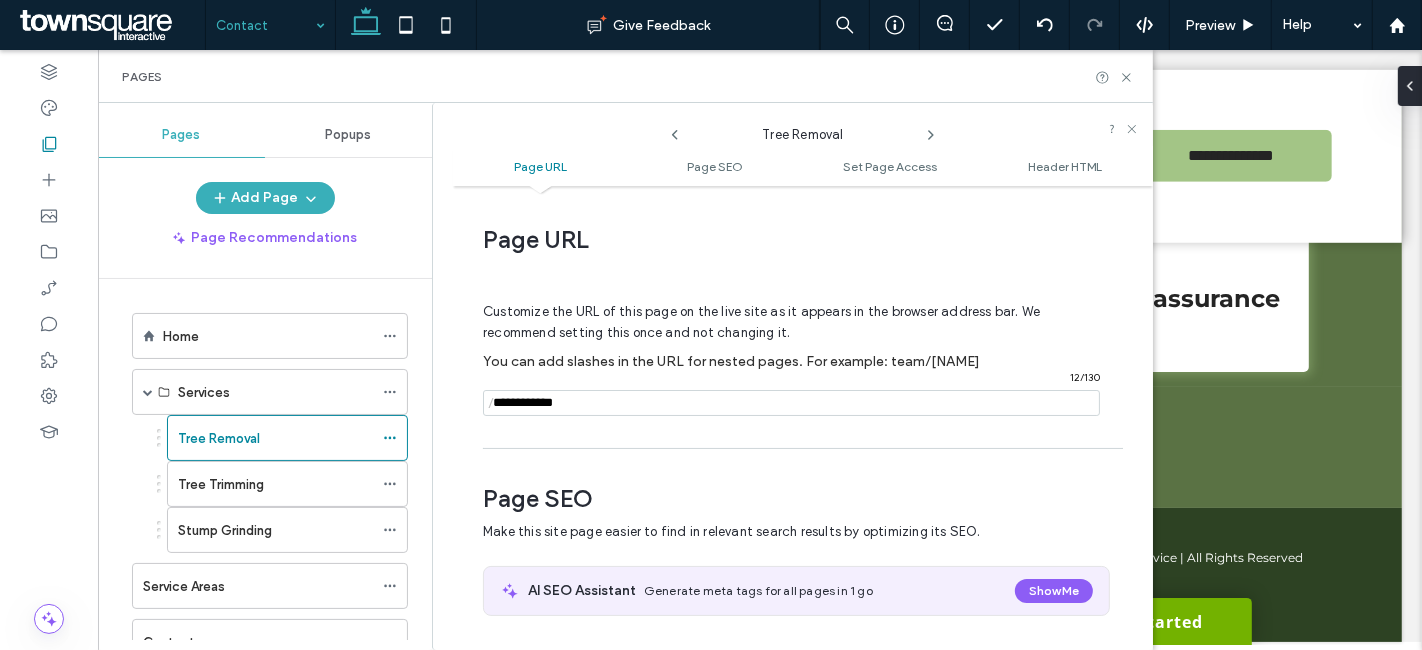 scroll, scrollTop: 9, scrollLeft: 0, axis: vertical 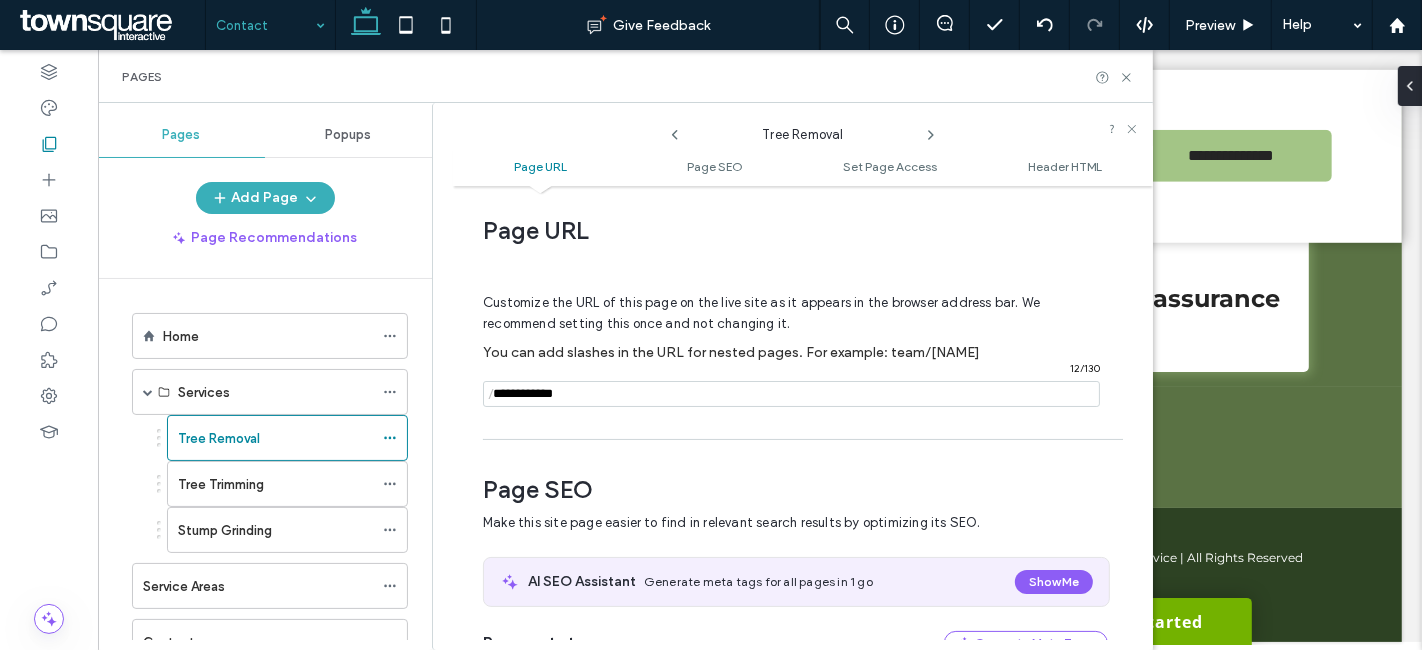 click 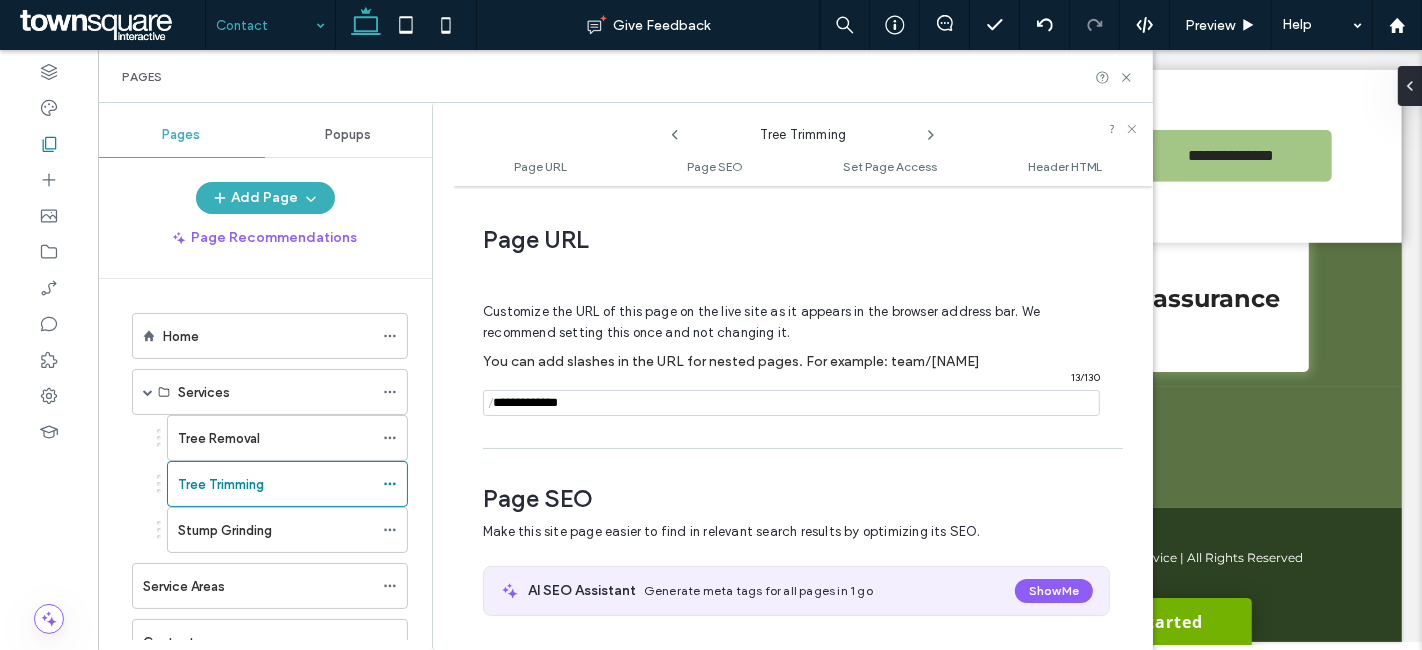 scroll, scrollTop: 9, scrollLeft: 0, axis: vertical 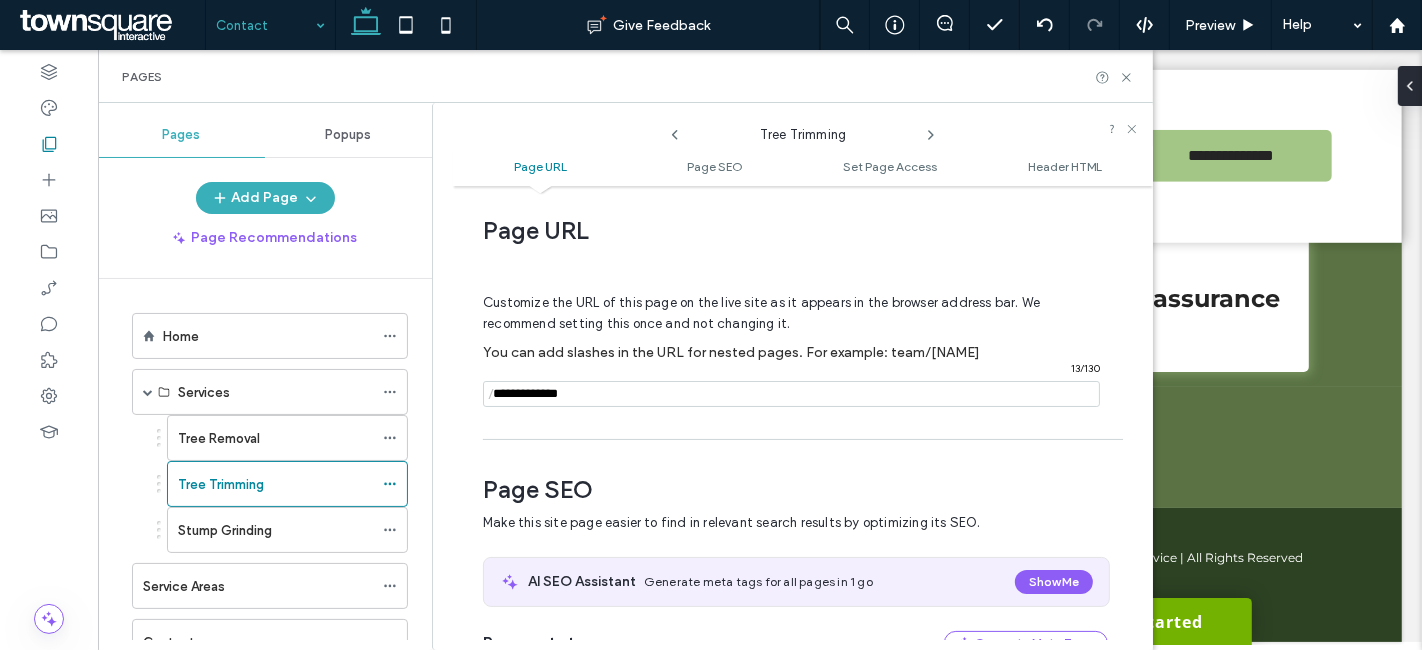 click 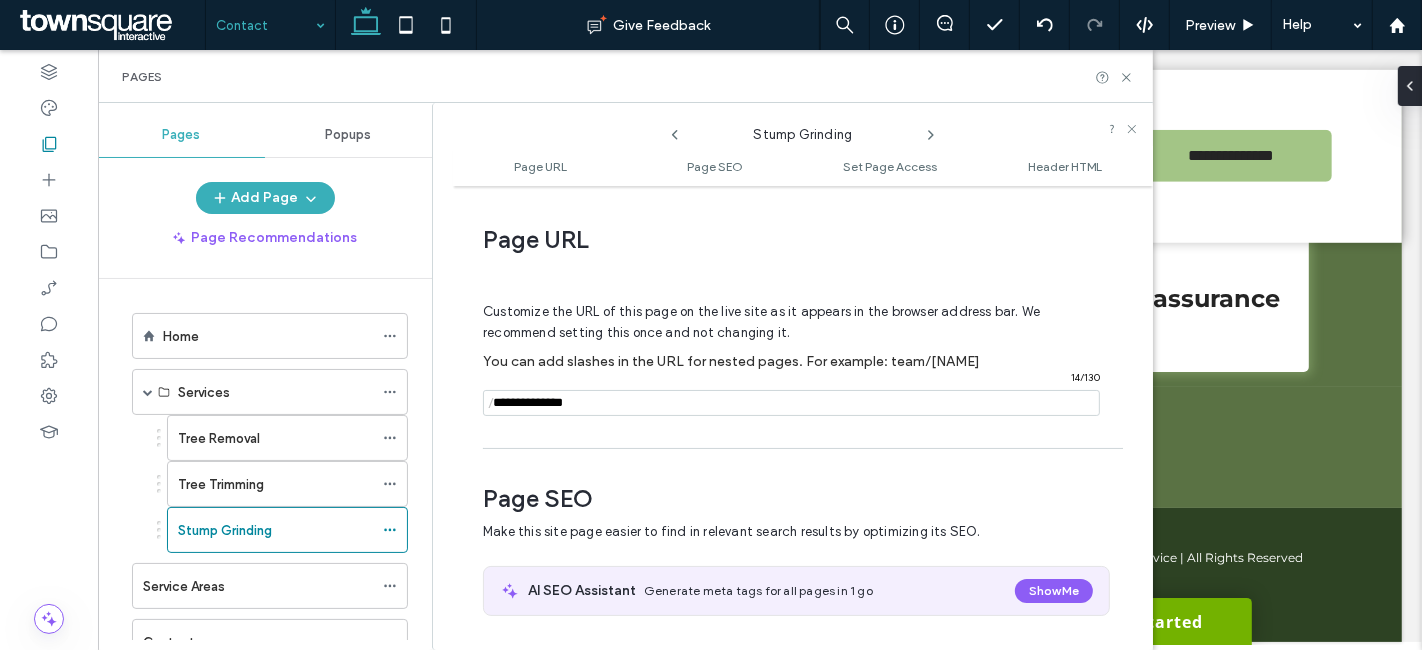 scroll, scrollTop: 9, scrollLeft: 0, axis: vertical 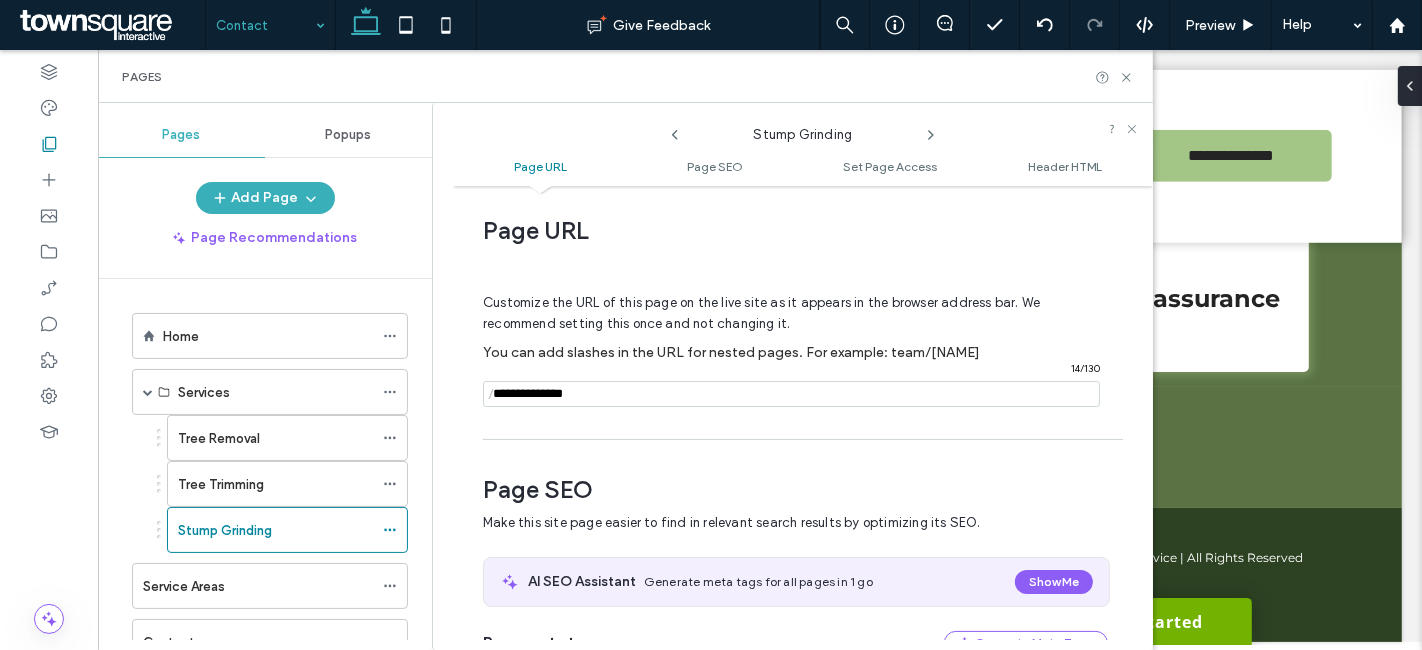 click 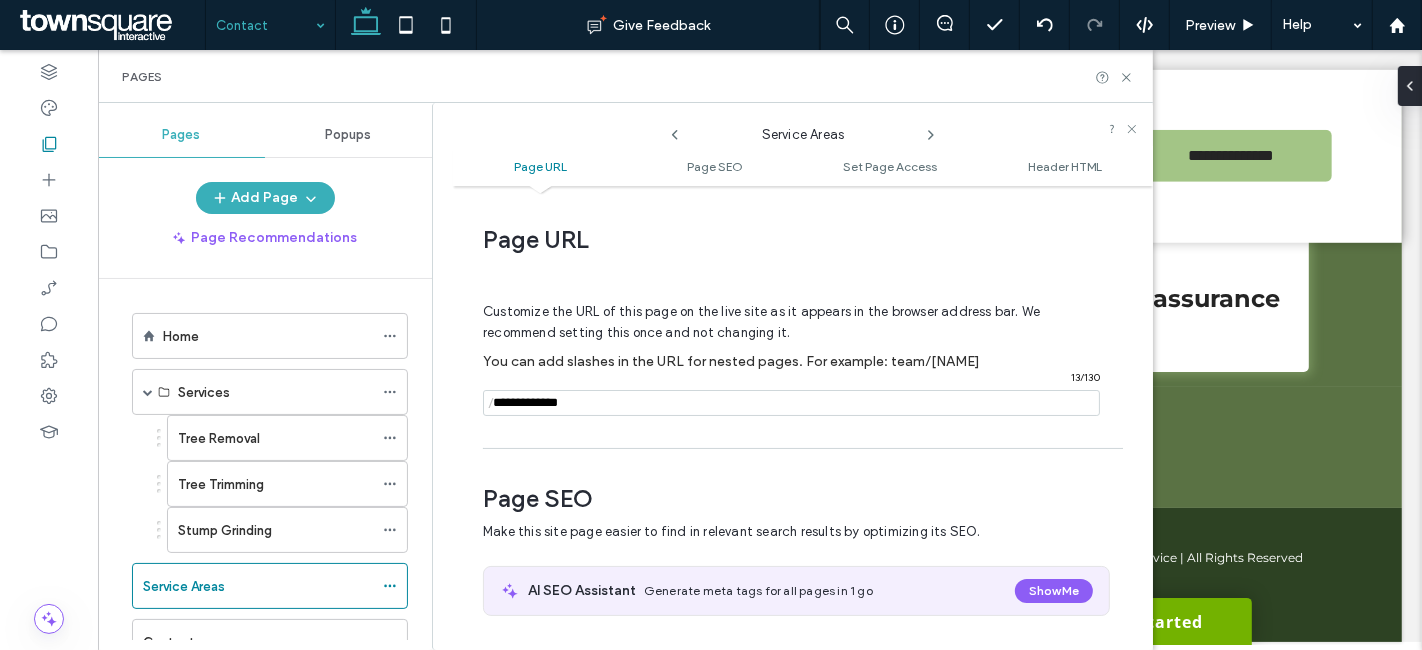 scroll, scrollTop: 9, scrollLeft: 0, axis: vertical 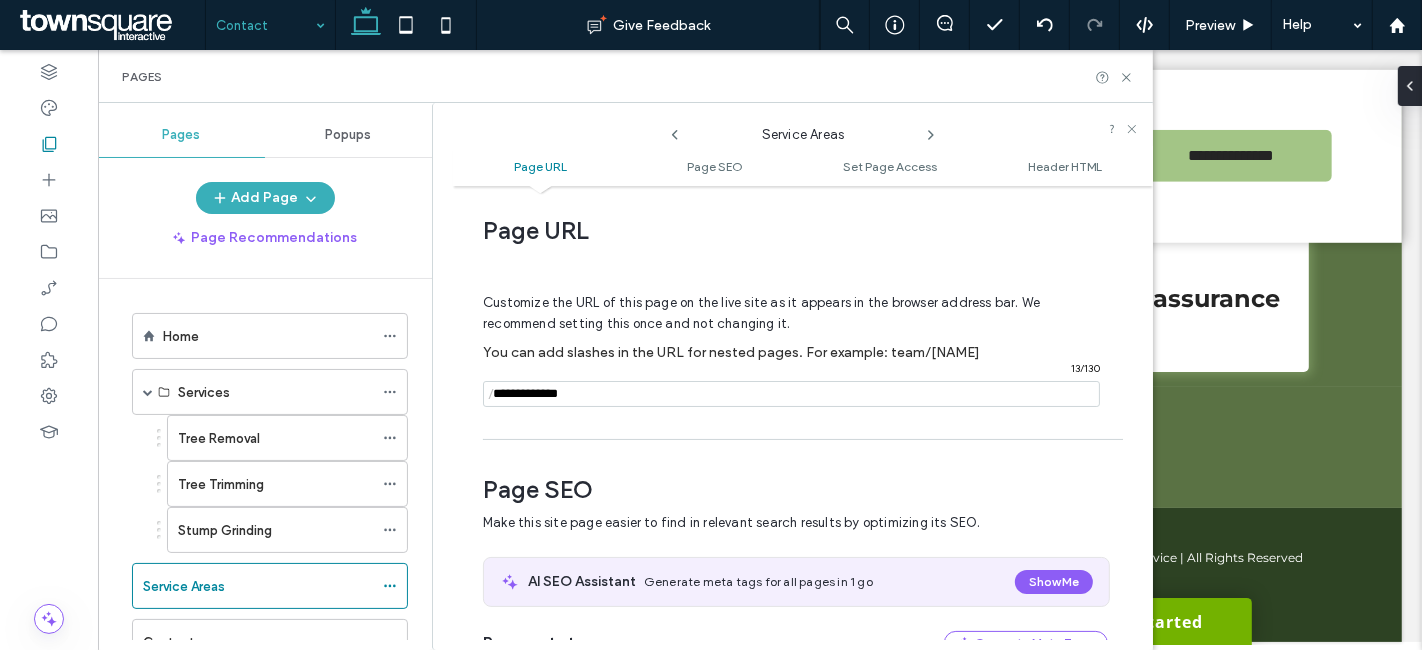 click 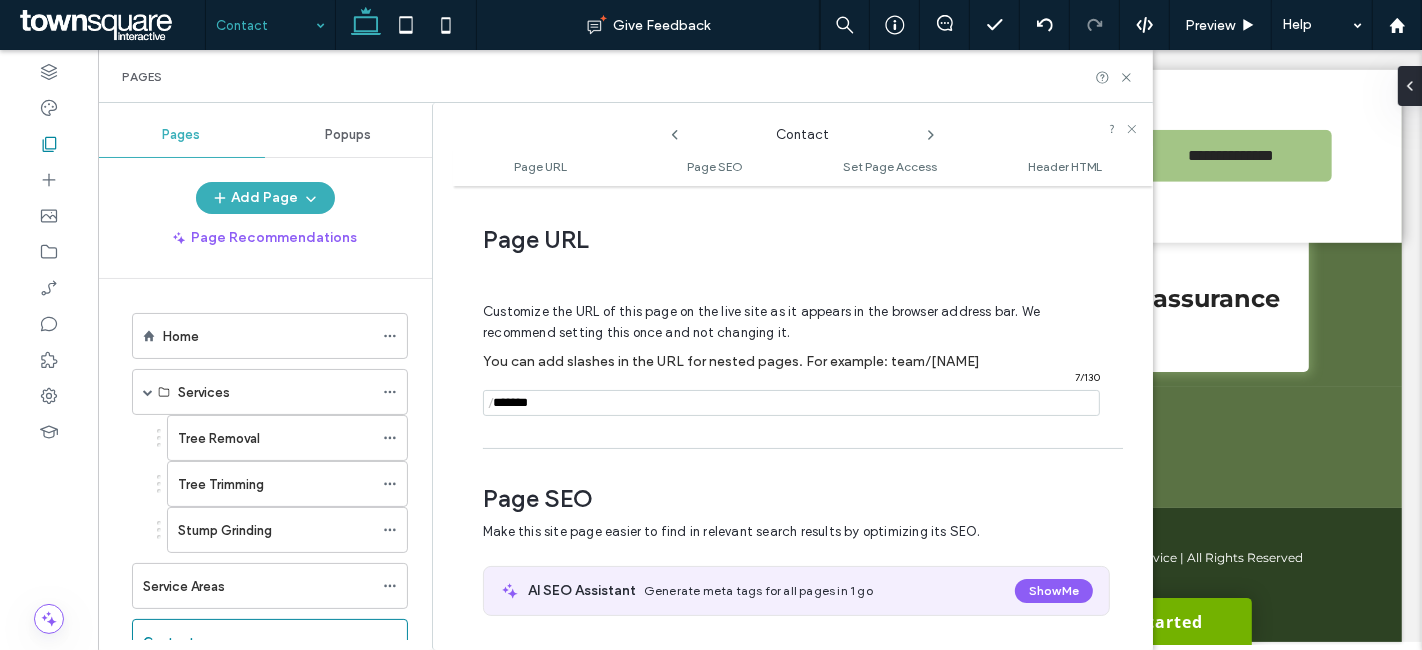 scroll, scrollTop: 9, scrollLeft: 0, axis: vertical 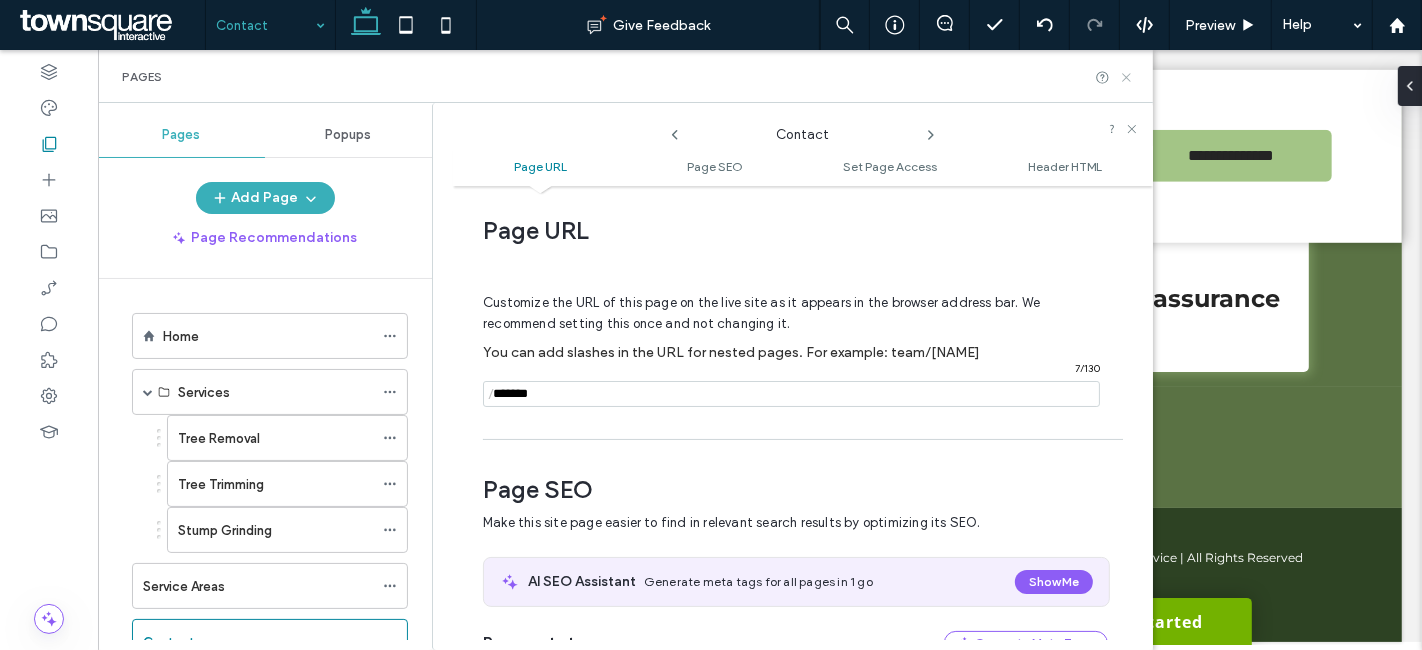 click 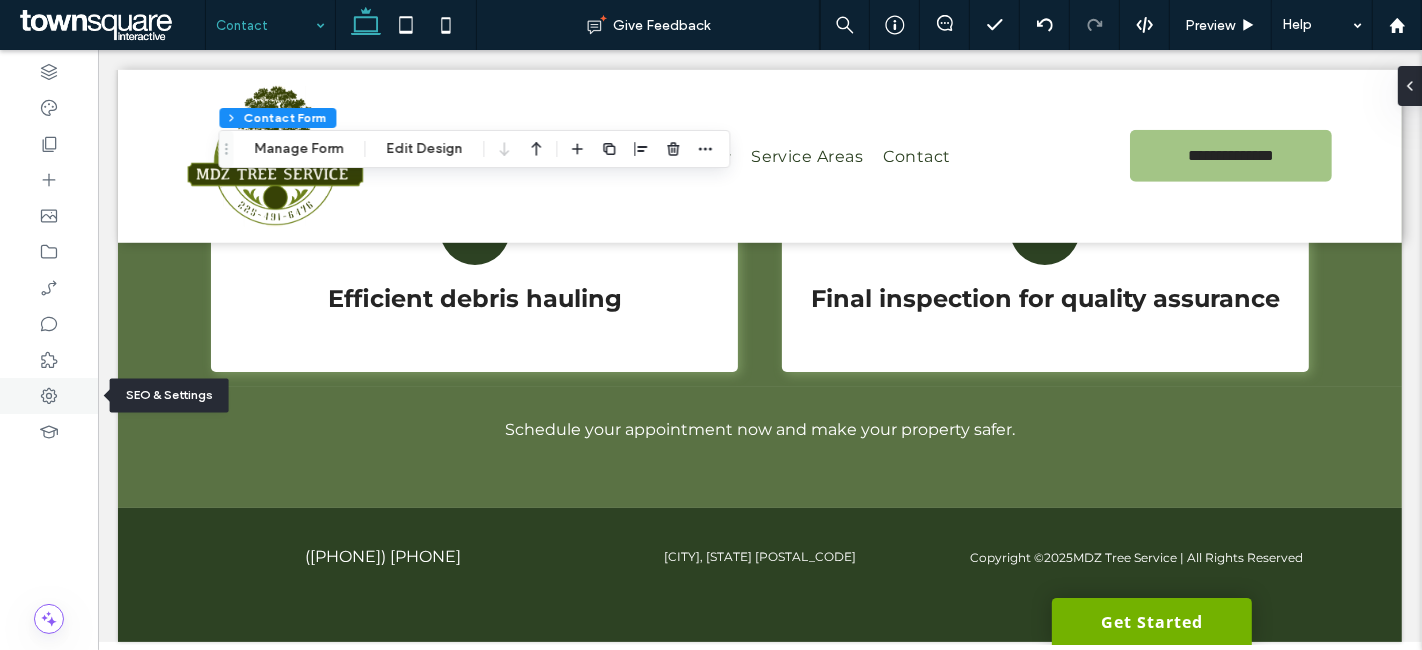 click 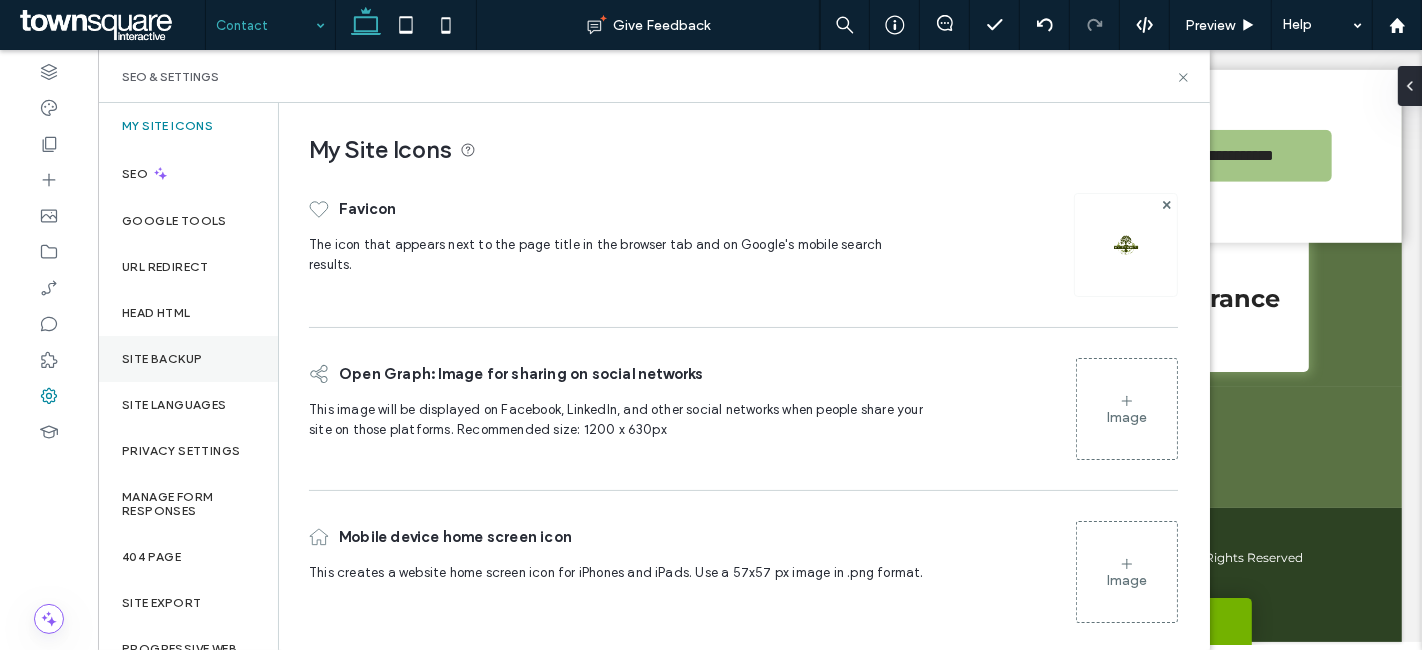 click on "Site Backup" at bounding box center (162, 359) 